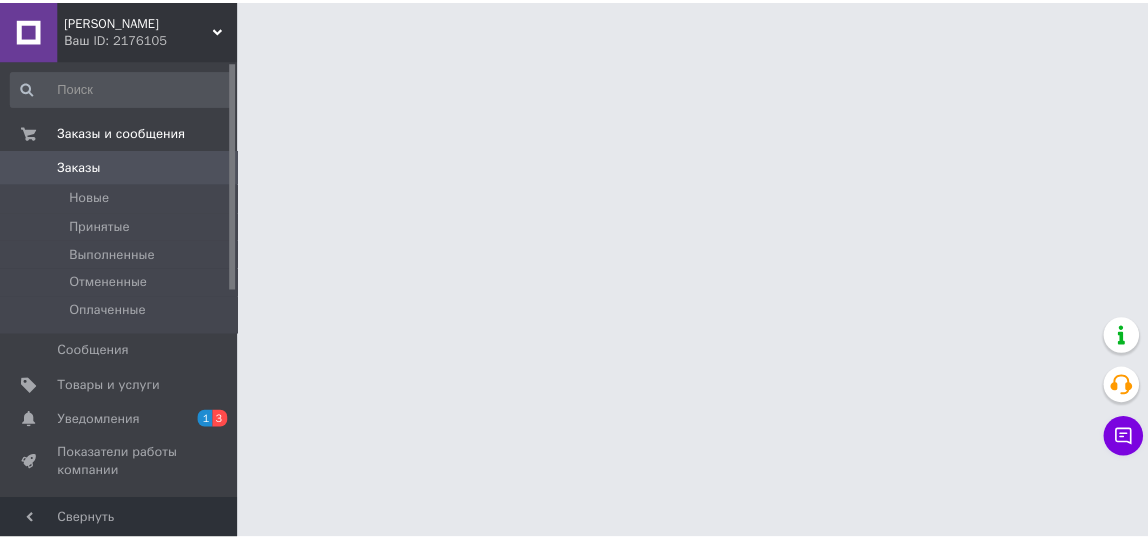 scroll, scrollTop: 0, scrollLeft: 0, axis: both 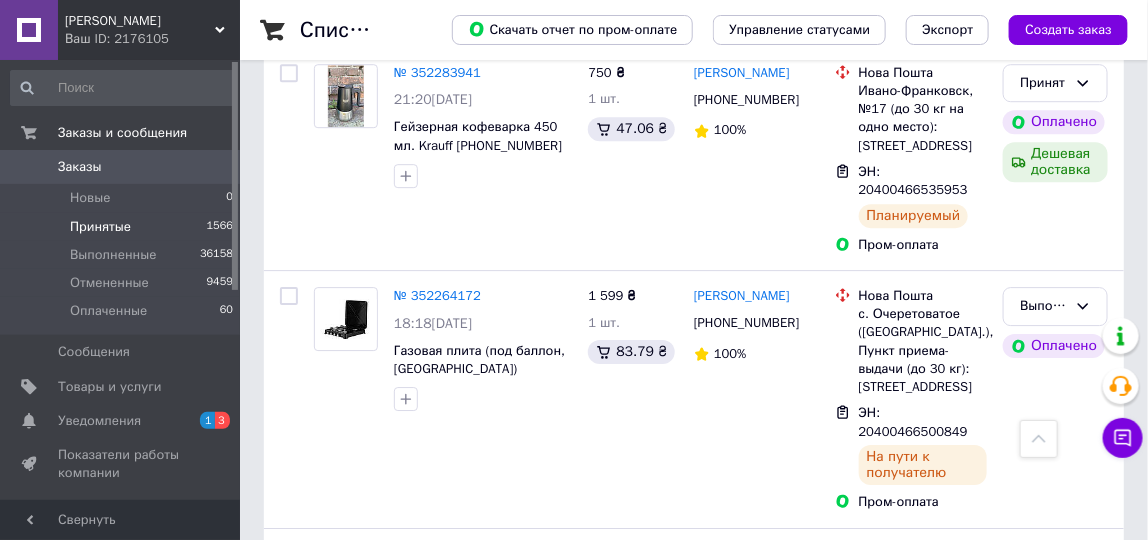 click on "Принятые" at bounding box center (100, 227) 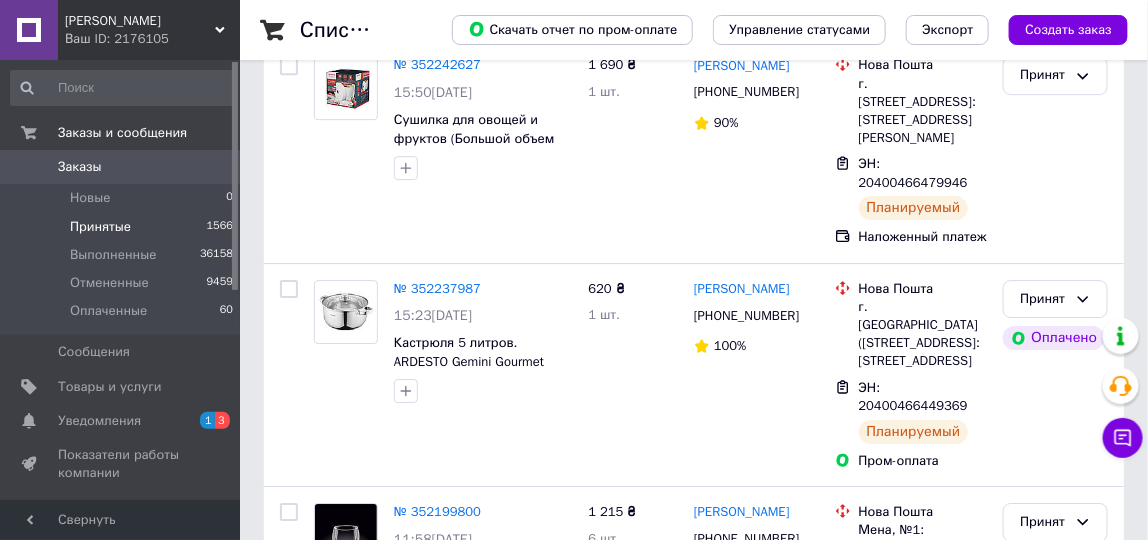 scroll, scrollTop: 0, scrollLeft: 0, axis: both 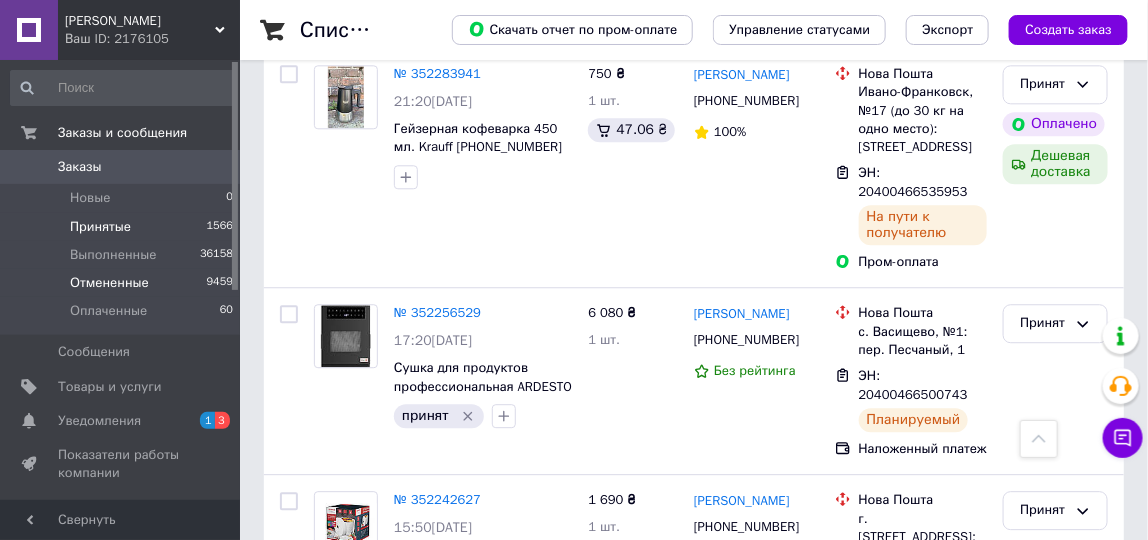 click on "Отмененные" at bounding box center [109, 283] 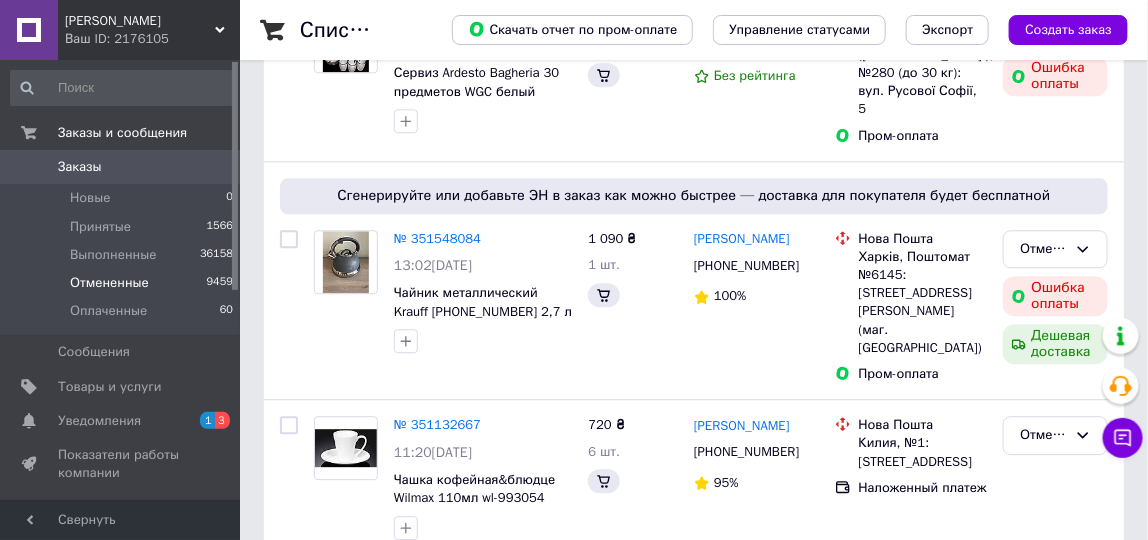scroll, scrollTop: 0, scrollLeft: 0, axis: both 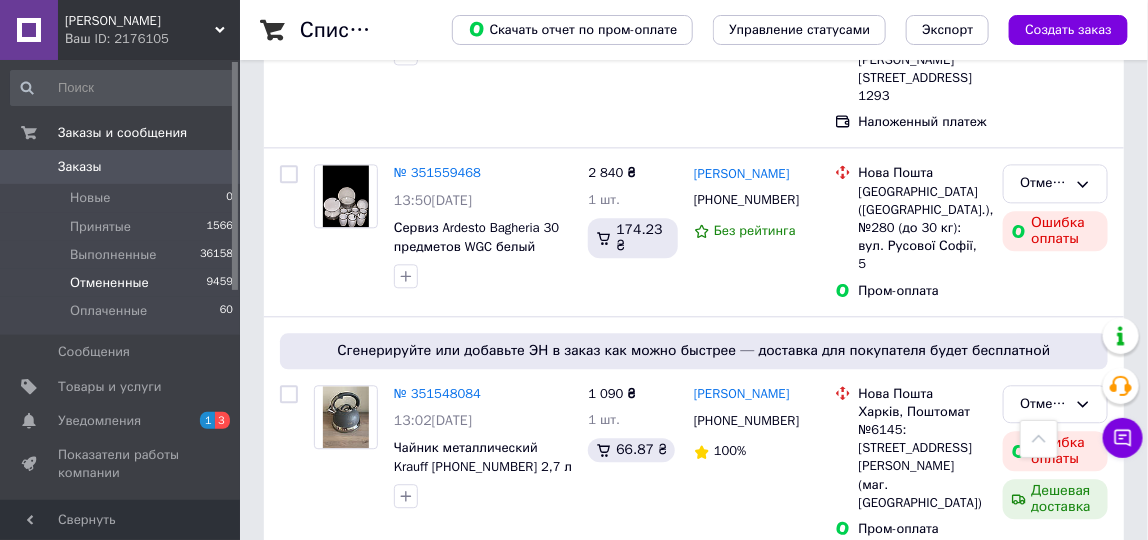 click on "Заказы" at bounding box center [121, 167] 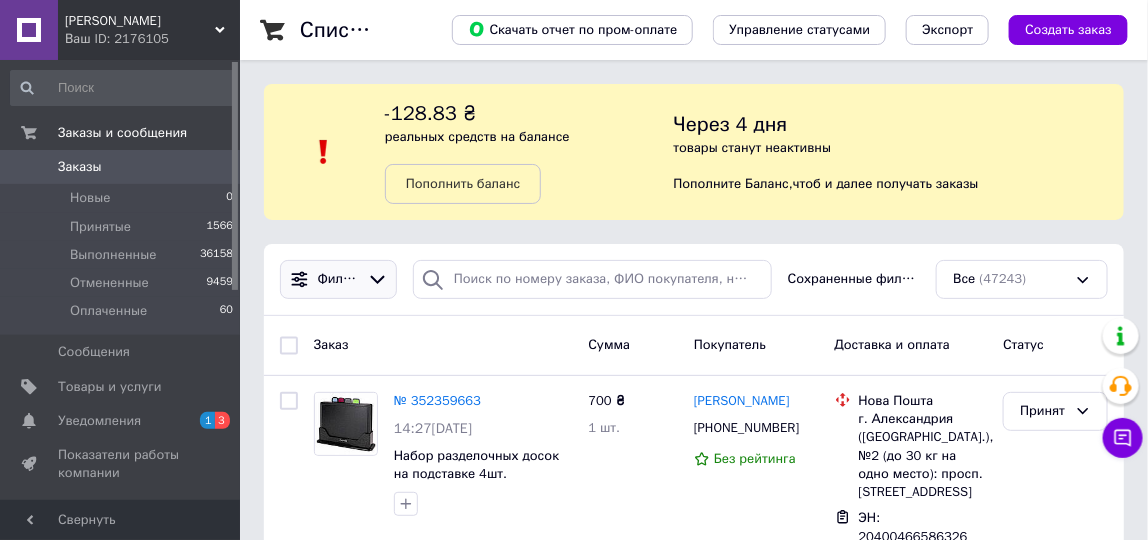 click 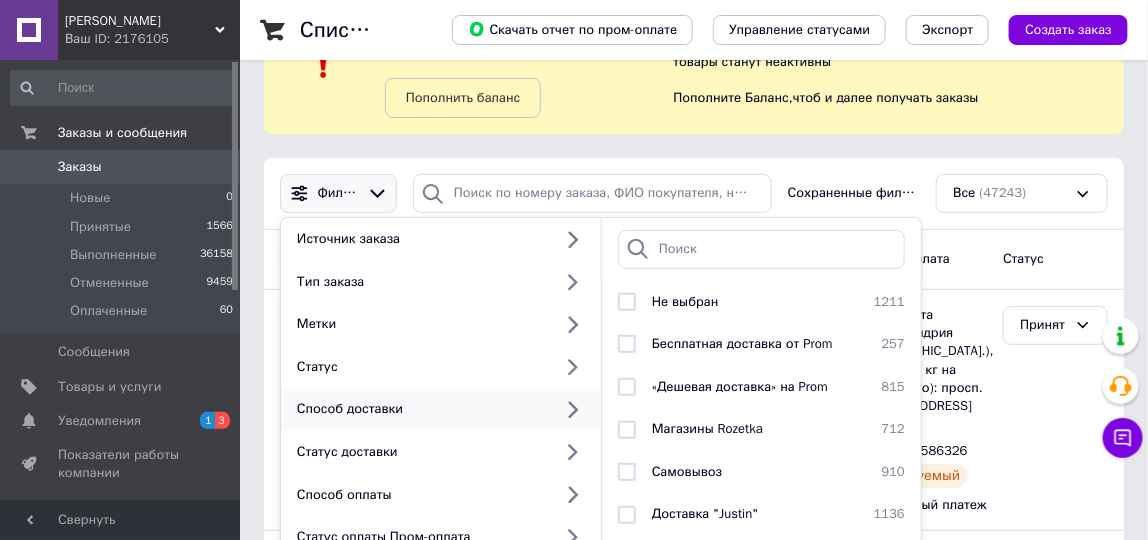 scroll, scrollTop: 164, scrollLeft: 0, axis: vertical 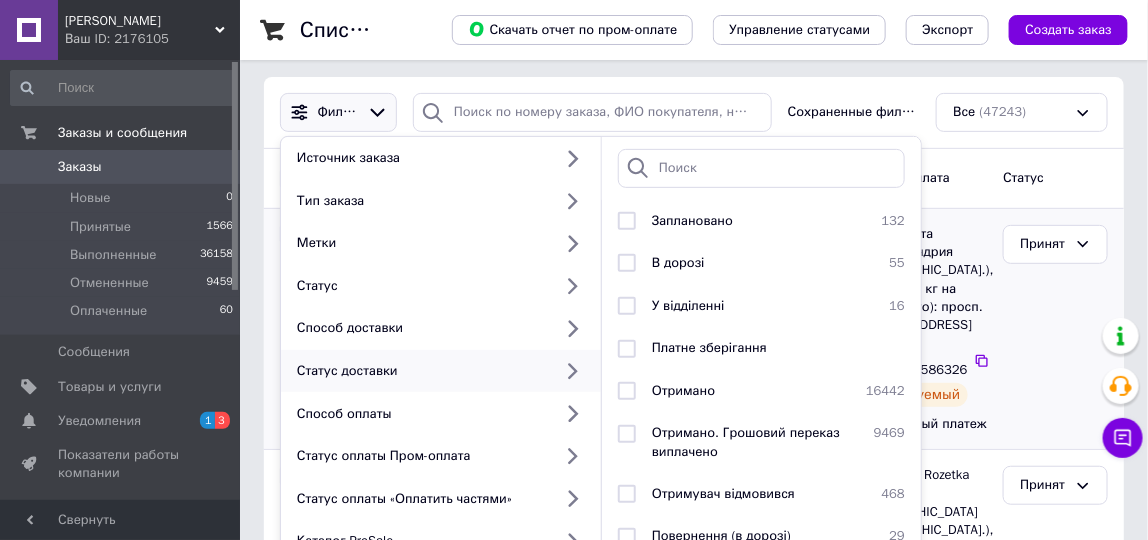 drag, startPoint x: 719, startPoint y: 487, endPoint x: 974, endPoint y: 395, distance: 271.08853 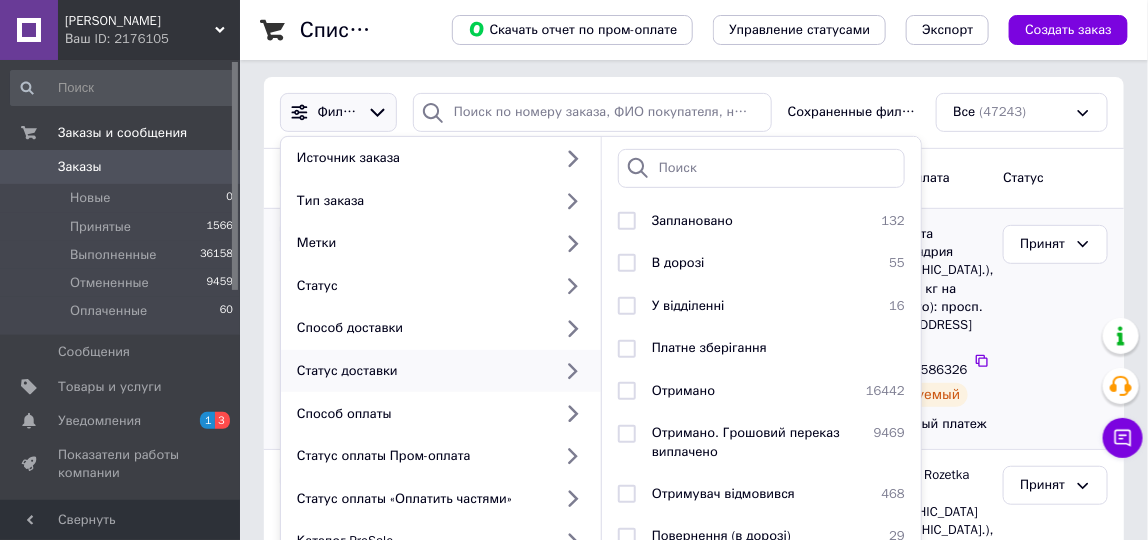 click on "Отримувач відмовився" at bounding box center (723, 493) 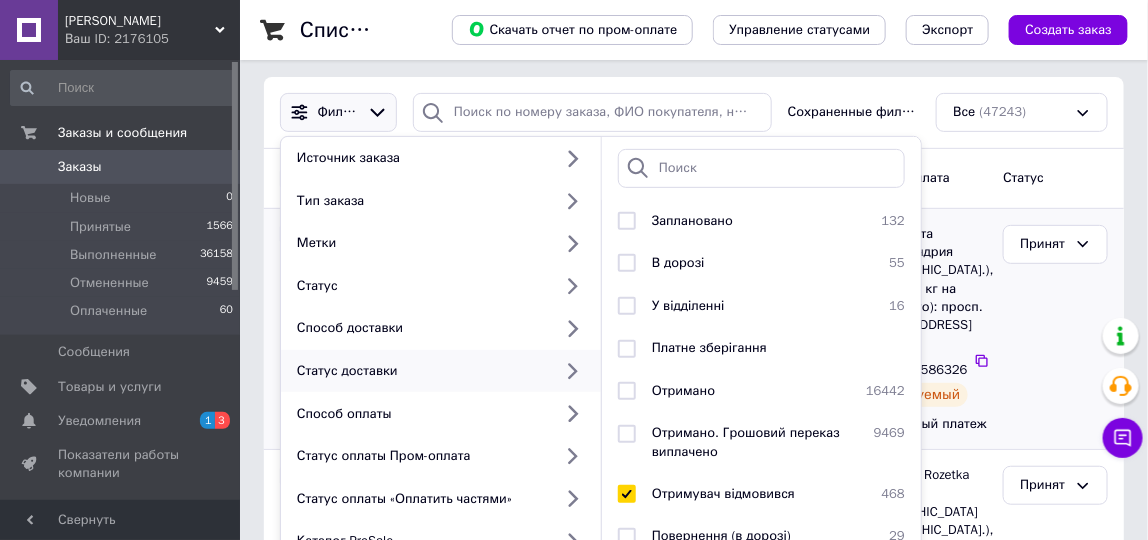 checkbox on "true" 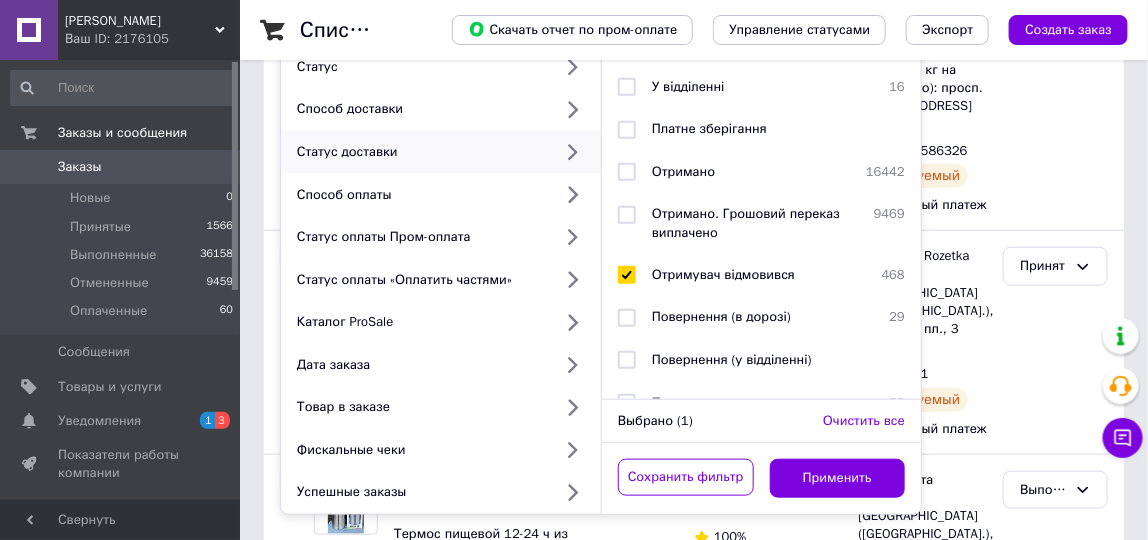 scroll, scrollTop: 397, scrollLeft: 0, axis: vertical 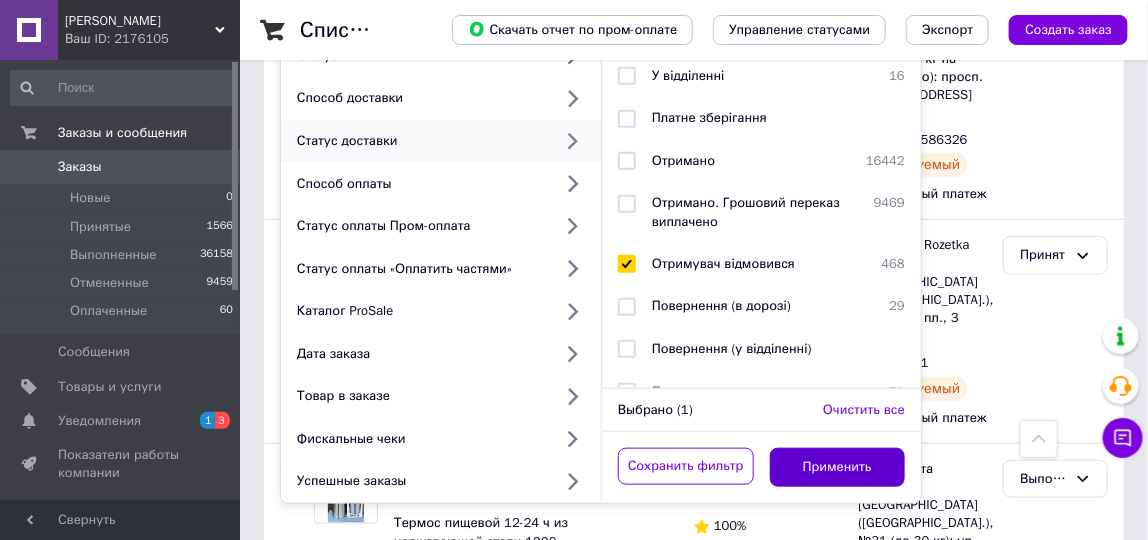 click on "Применить" at bounding box center [838, 467] 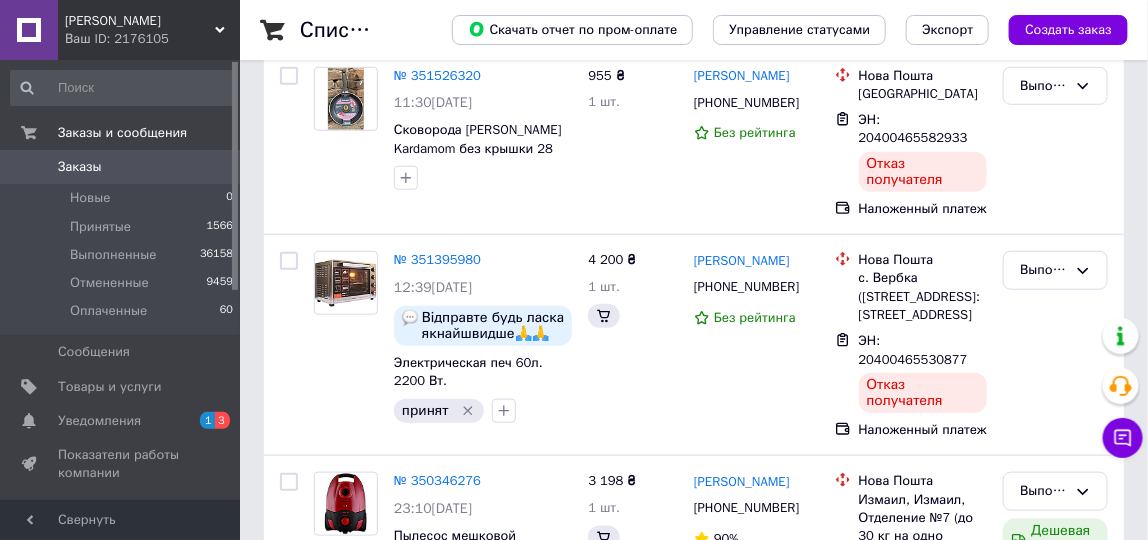 scroll, scrollTop: 0, scrollLeft: 0, axis: both 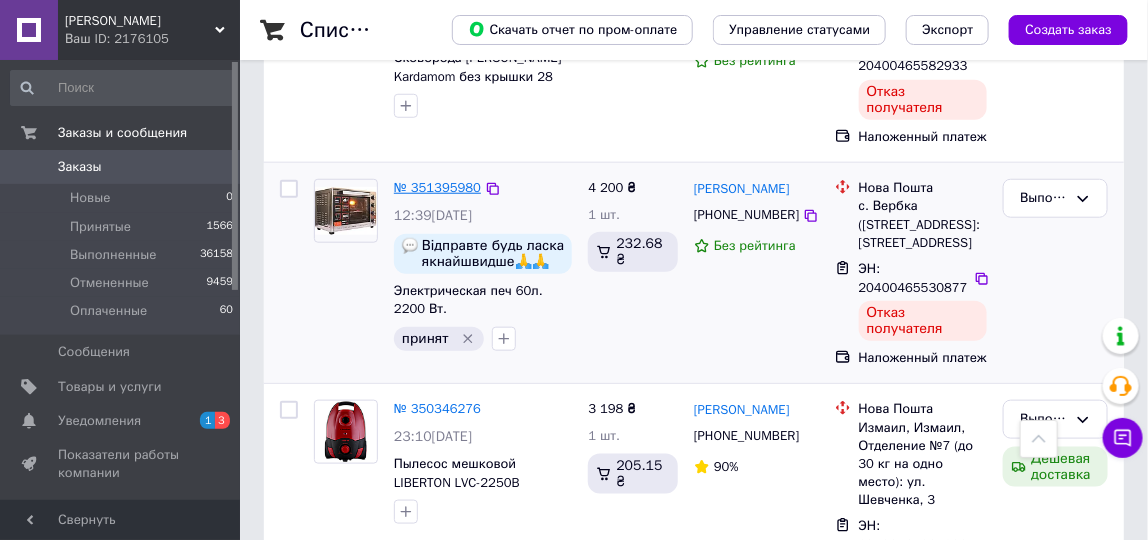 click on "№ 351395980" at bounding box center [437, 187] 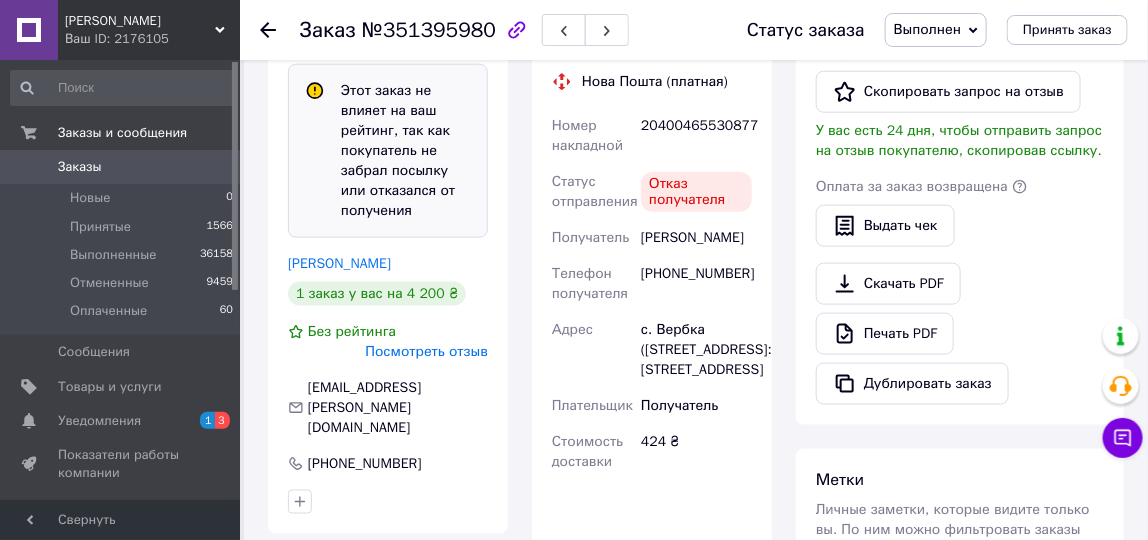 scroll, scrollTop: 603, scrollLeft: 0, axis: vertical 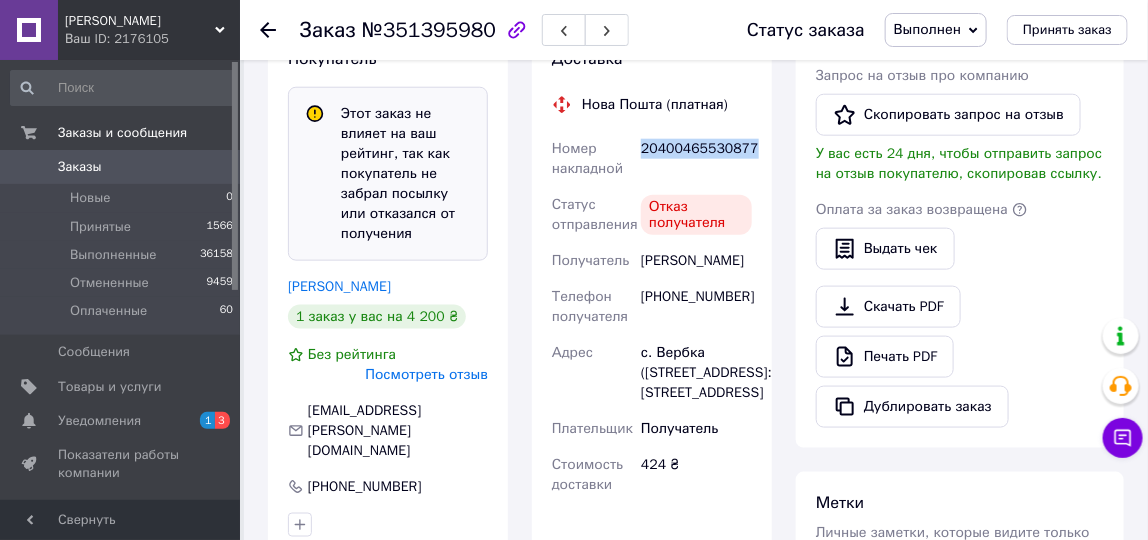 drag, startPoint x: 637, startPoint y: 125, endPoint x: 754, endPoint y: 128, distance: 117.03845 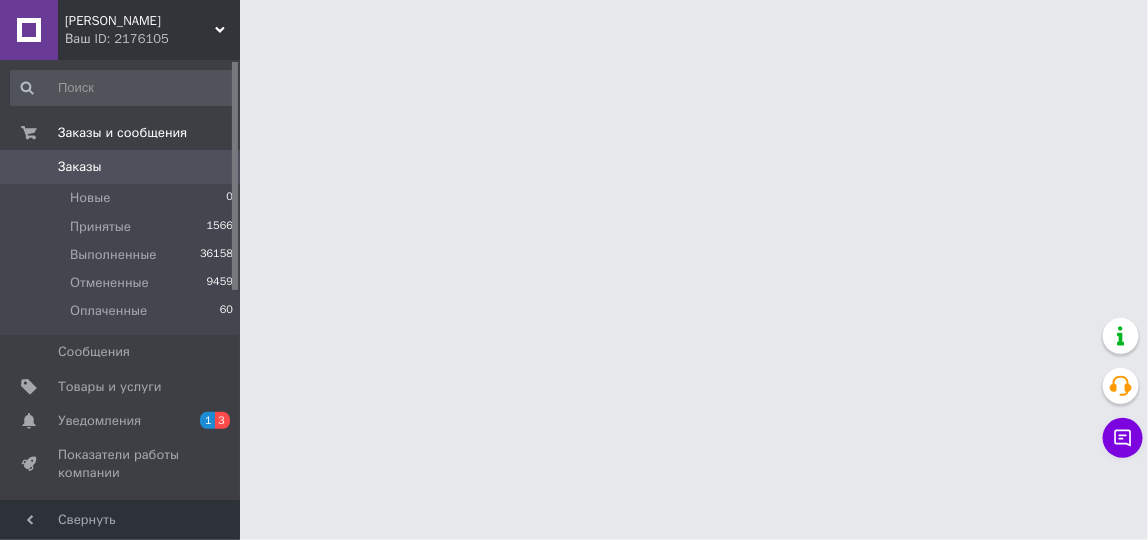 scroll, scrollTop: 0, scrollLeft: 0, axis: both 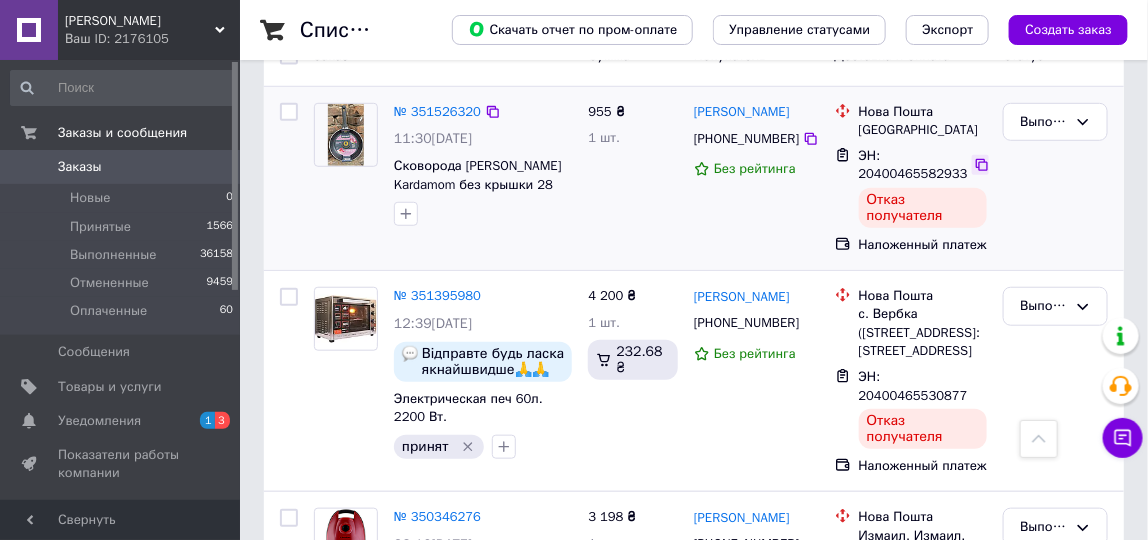 click 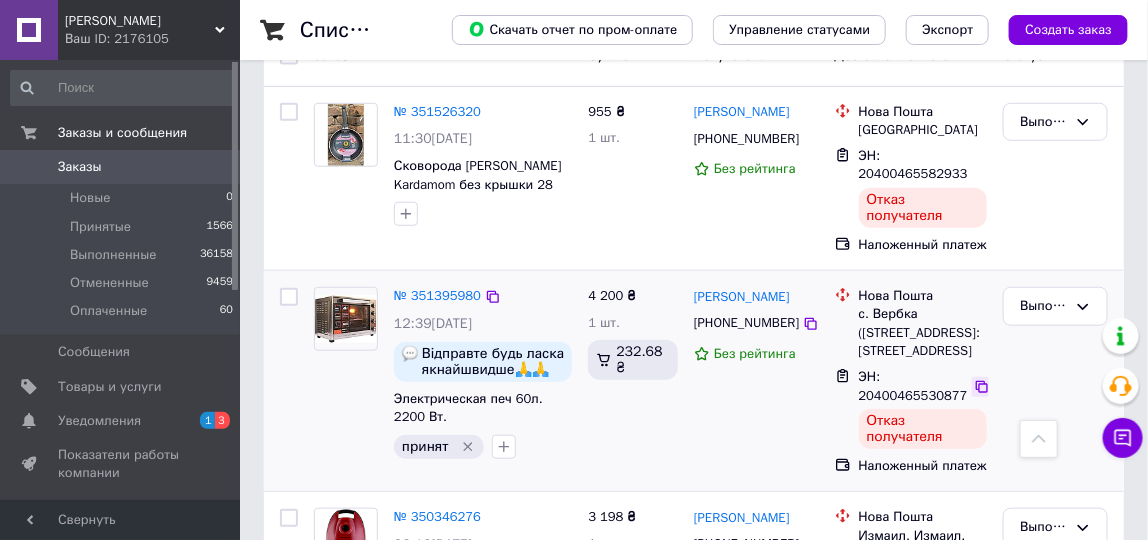 click 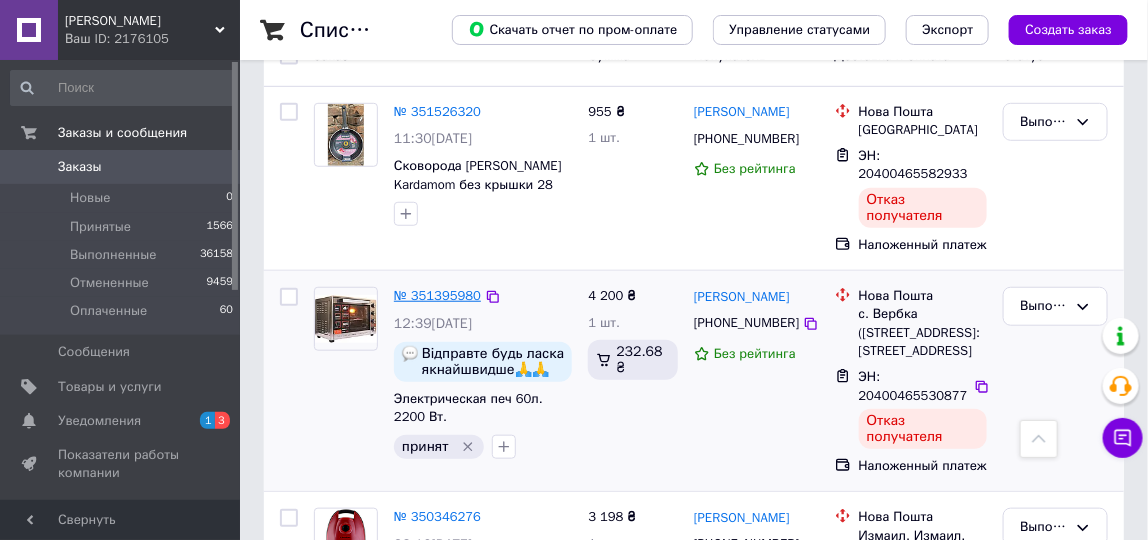 click on "№ 351395980" at bounding box center [437, 295] 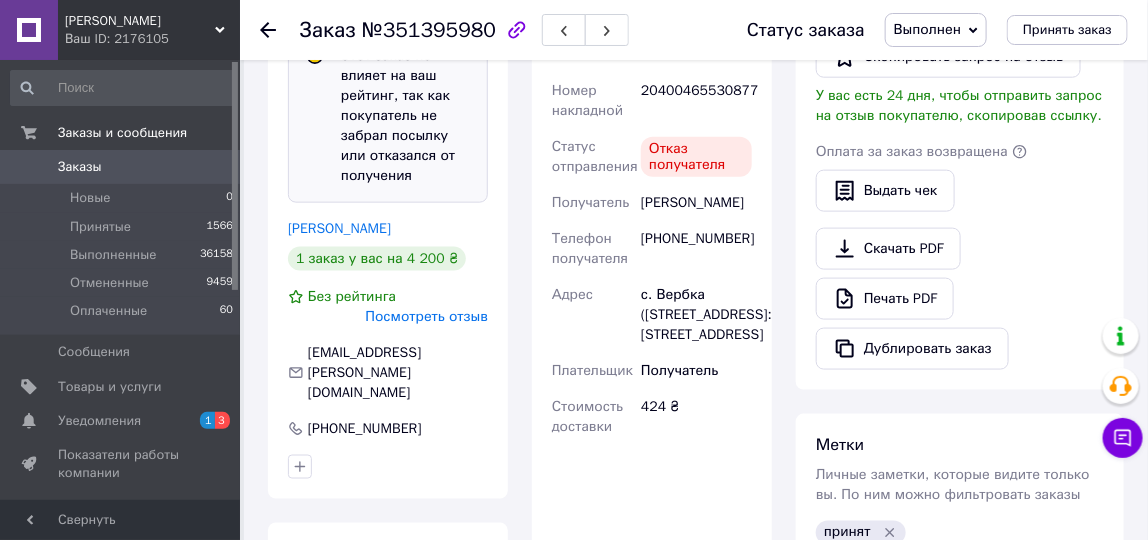 scroll, scrollTop: 933, scrollLeft: 0, axis: vertical 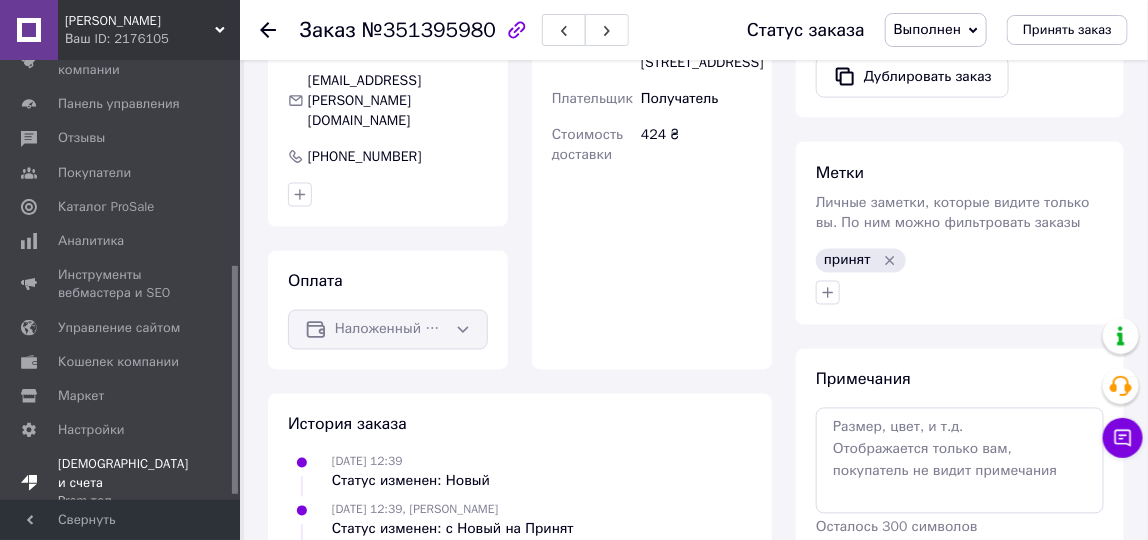 drag, startPoint x: 233, startPoint y: 273, endPoint x: 230, endPoint y: 476, distance: 203.02217 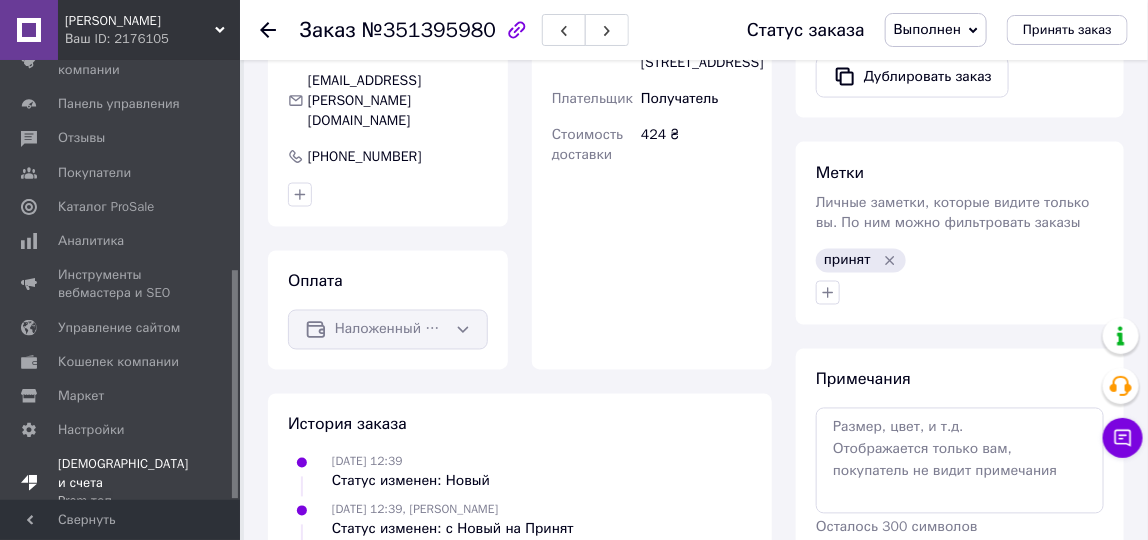 click on "Тарифы и счета Prom топ" at bounding box center [123, 482] 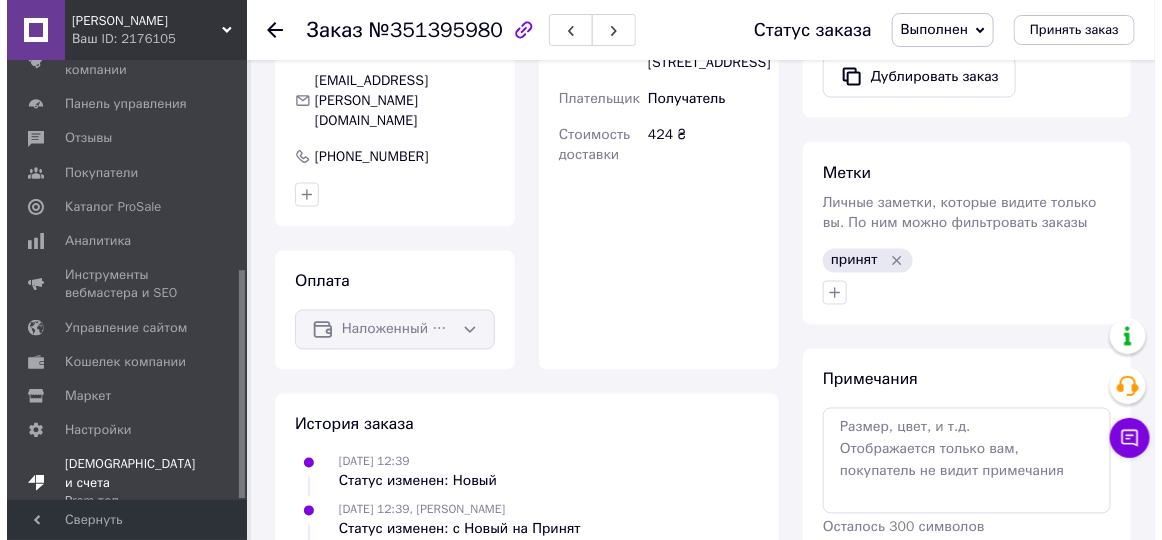 scroll, scrollTop: 0, scrollLeft: 0, axis: both 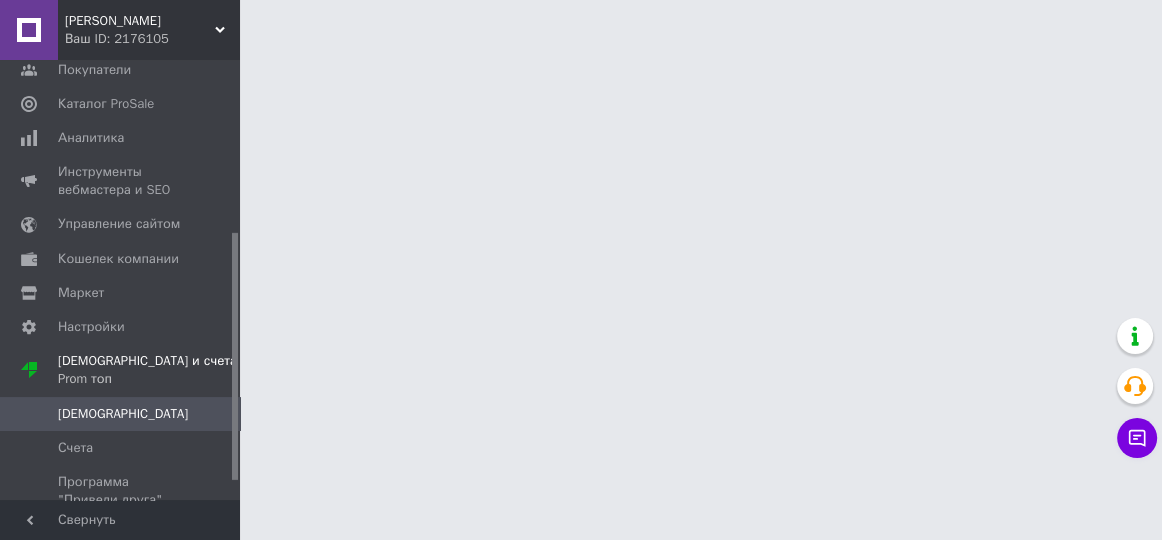 drag, startPoint x: 234, startPoint y: 379, endPoint x: 237, endPoint y: 447, distance: 68.06615 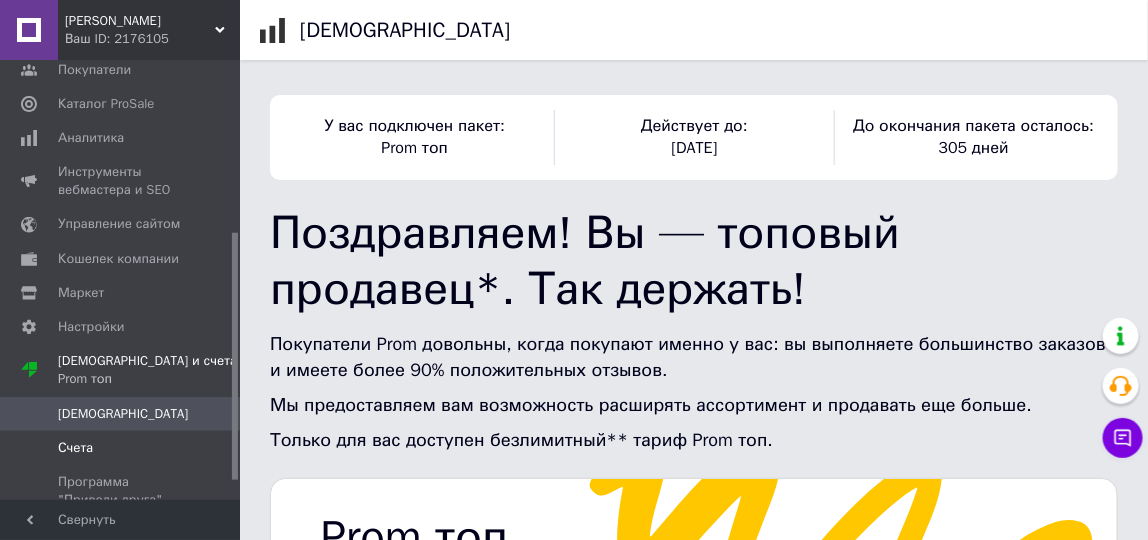 click on "Счета" at bounding box center [75, 448] 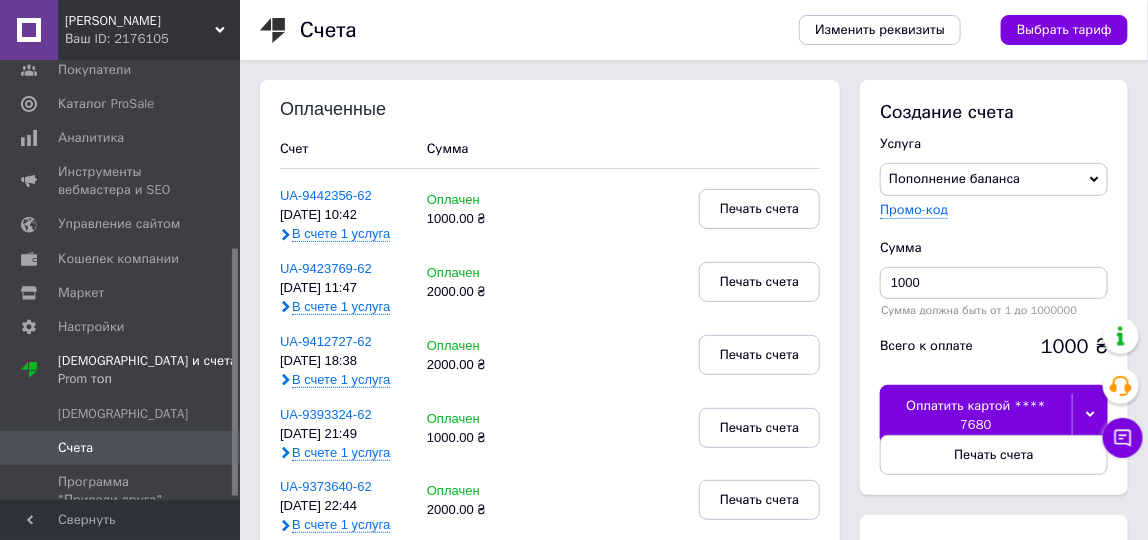 scroll, scrollTop: 338, scrollLeft: 0, axis: vertical 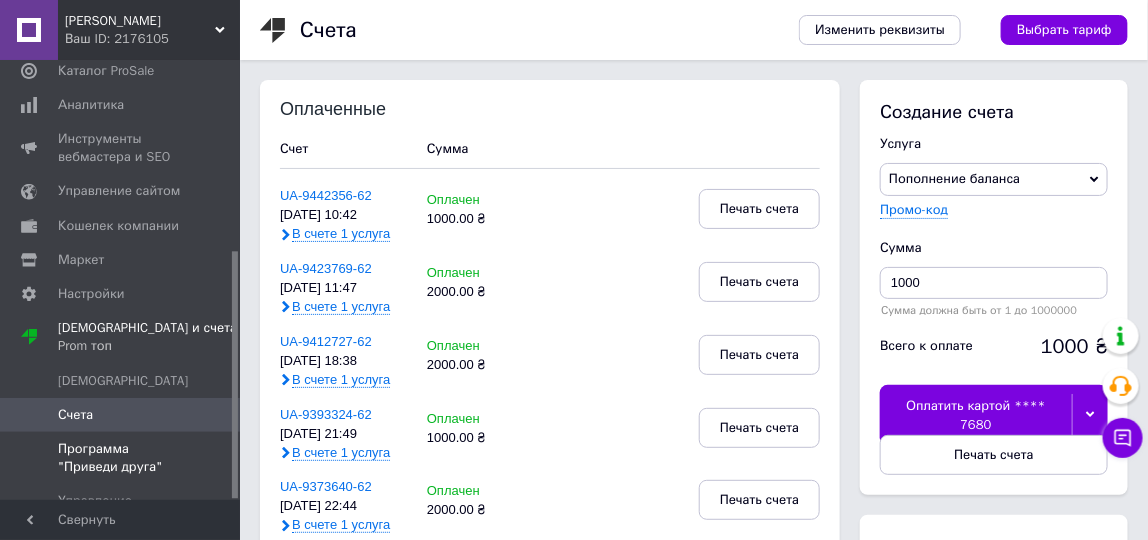 drag, startPoint x: 233, startPoint y: 348, endPoint x: 223, endPoint y: 451, distance: 103.4843 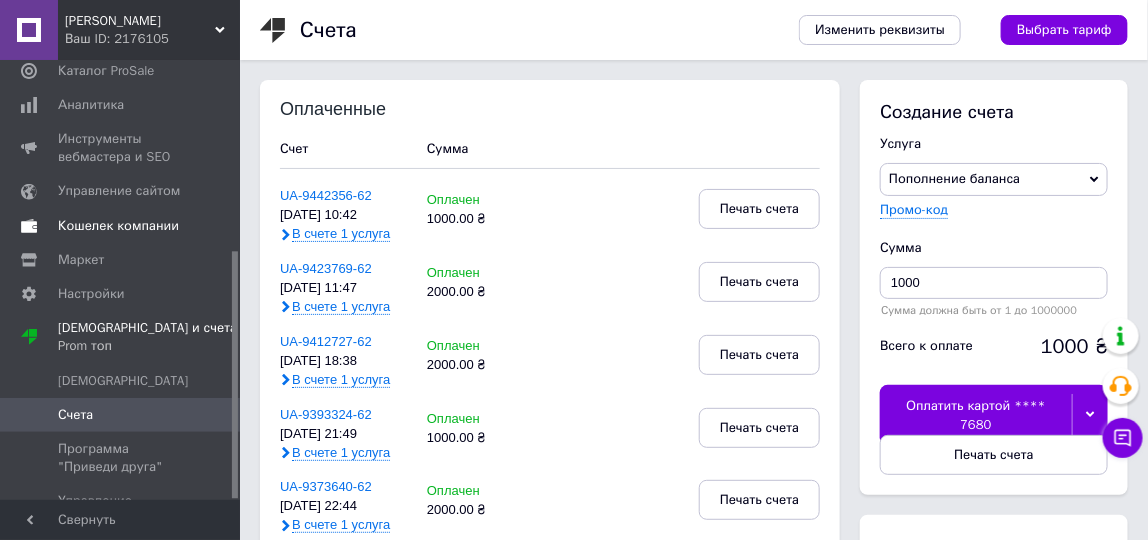 click on "Кошелек компании" at bounding box center [118, 226] 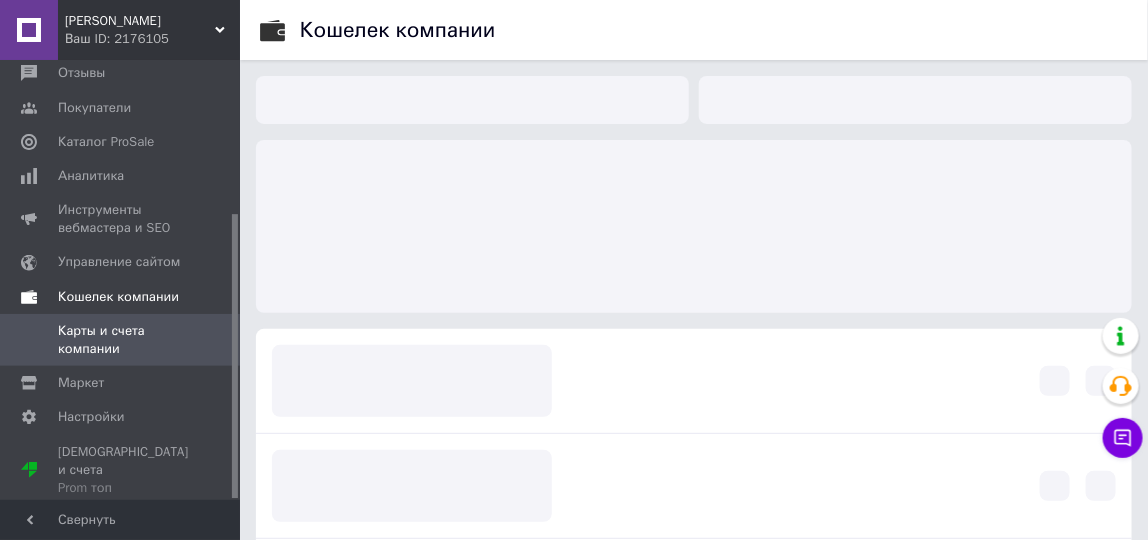 scroll, scrollTop: 236, scrollLeft: 0, axis: vertical 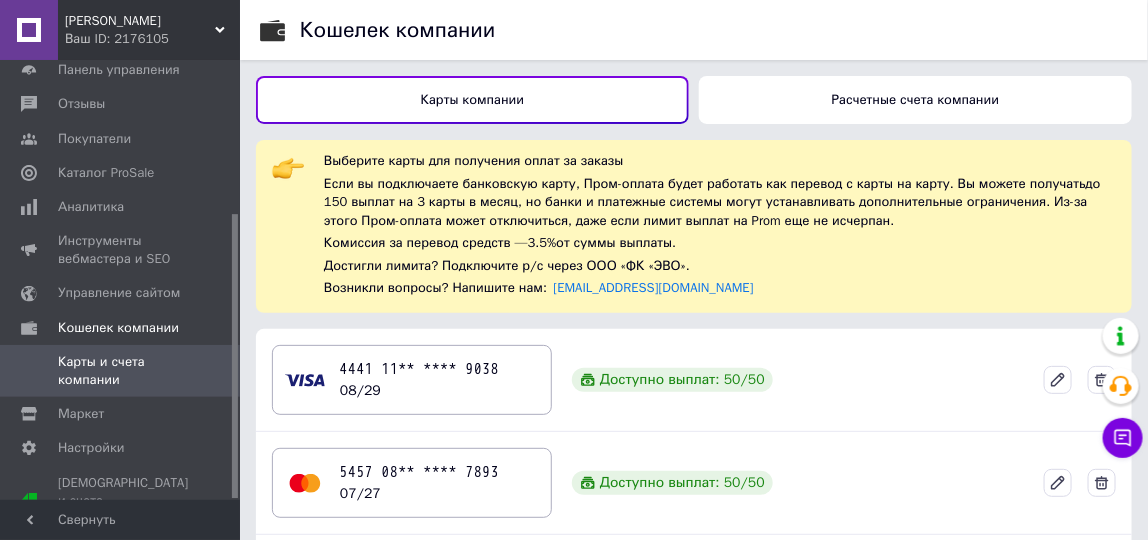 drag, startPoint x: 232, startPoint y: 309, endPoint x: 230, endPoint y: 373, distance: 64.03124 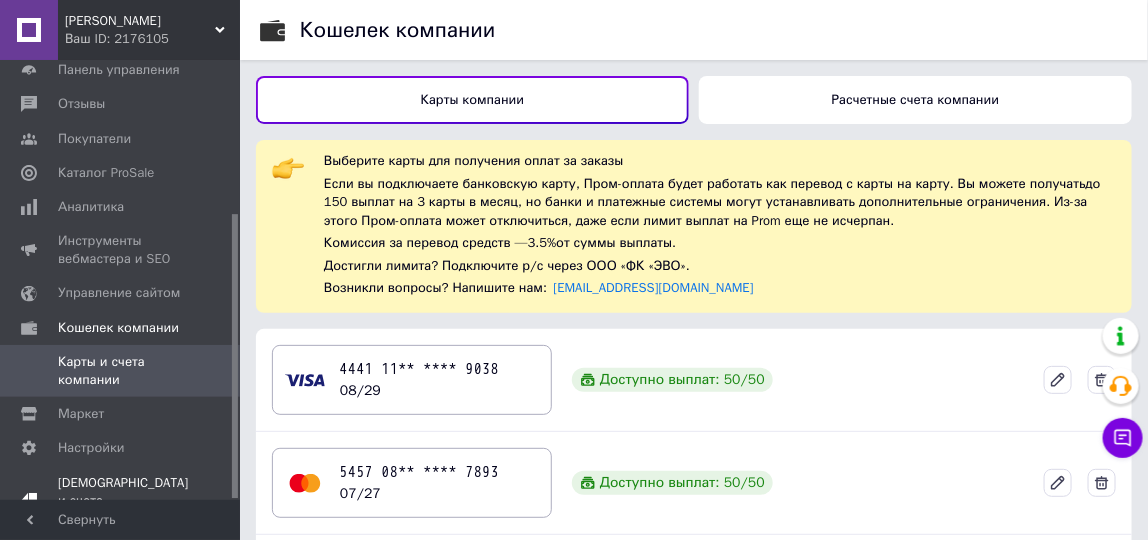 drag, startPoint x: 225, startPoint y: 461, endPoint x: 186, endPoint y: 477, distance: 42.154476 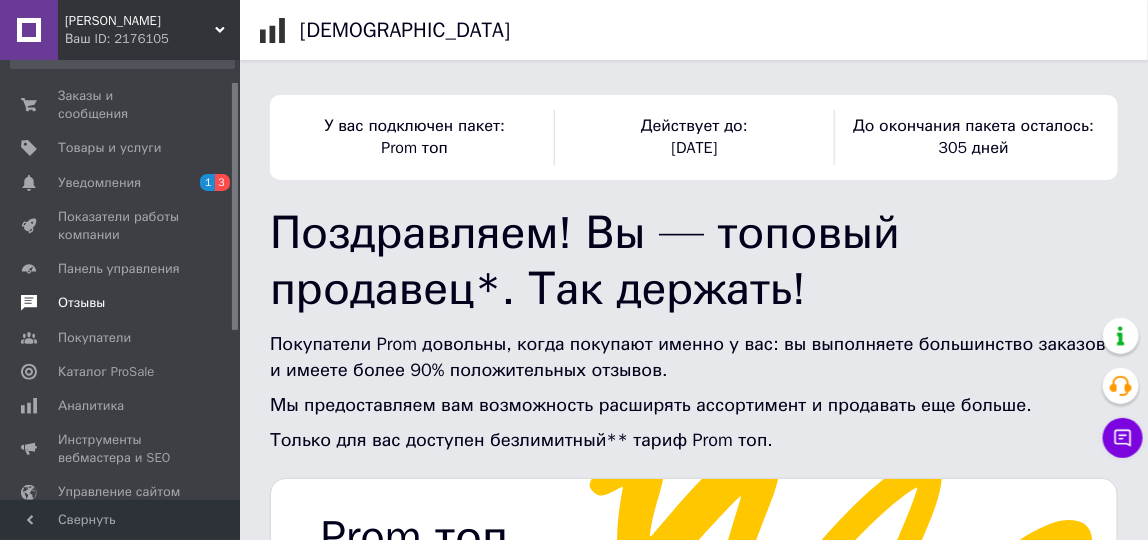 scroll, scrollTop: 41, scrollLeft: 0, axis: vertical 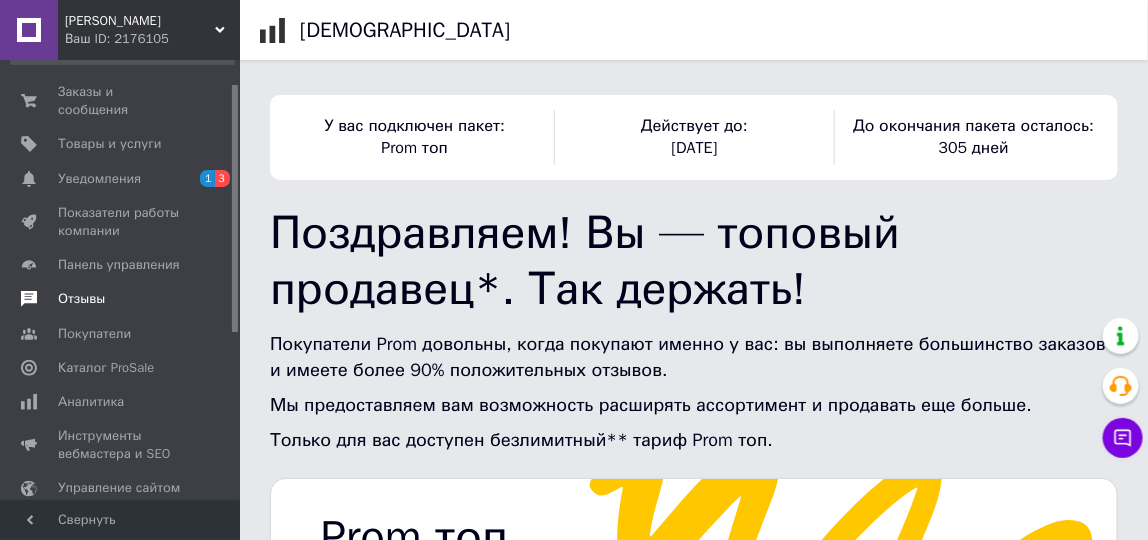 drag, startPoint x: 233, startPoint y: 397, endPoint x: 229, endPoint y: 288, distance: 109.07337 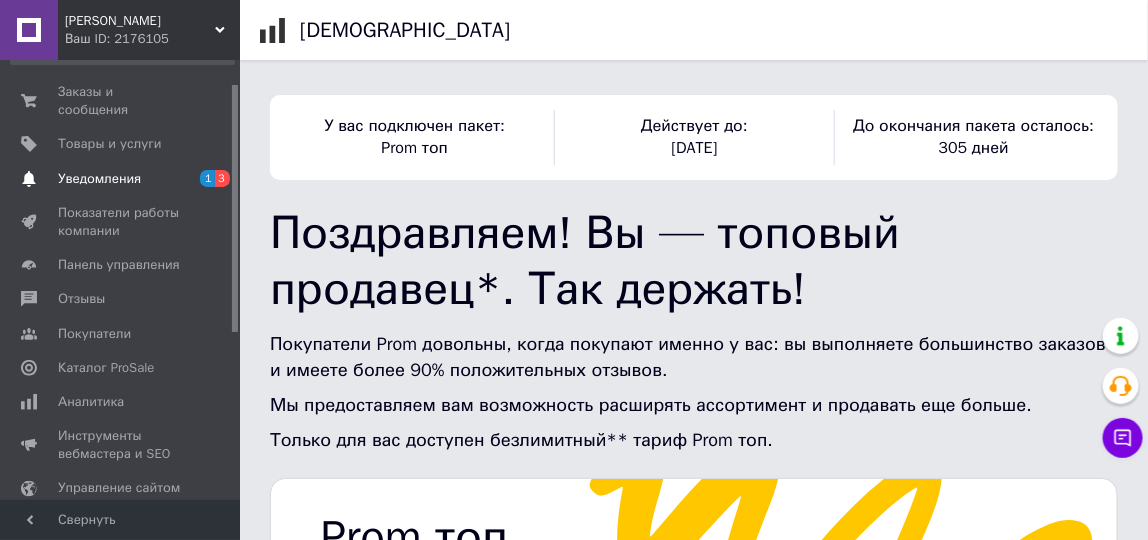 click on "Уведомления" at bounding box center [99, 179] 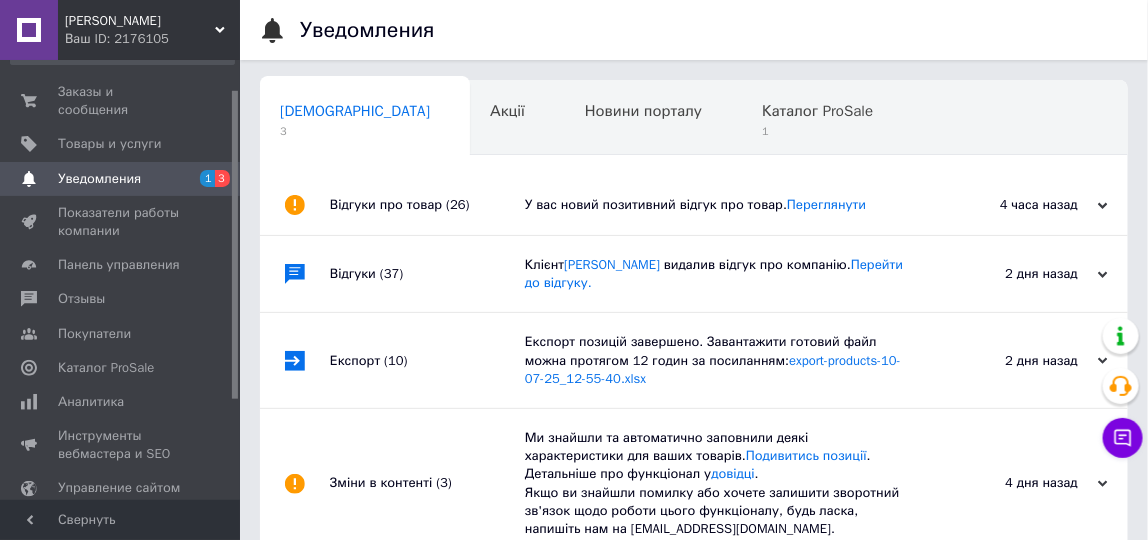 scroll, scrollTop: 0, scrollLeft: 9, axis: horizontal 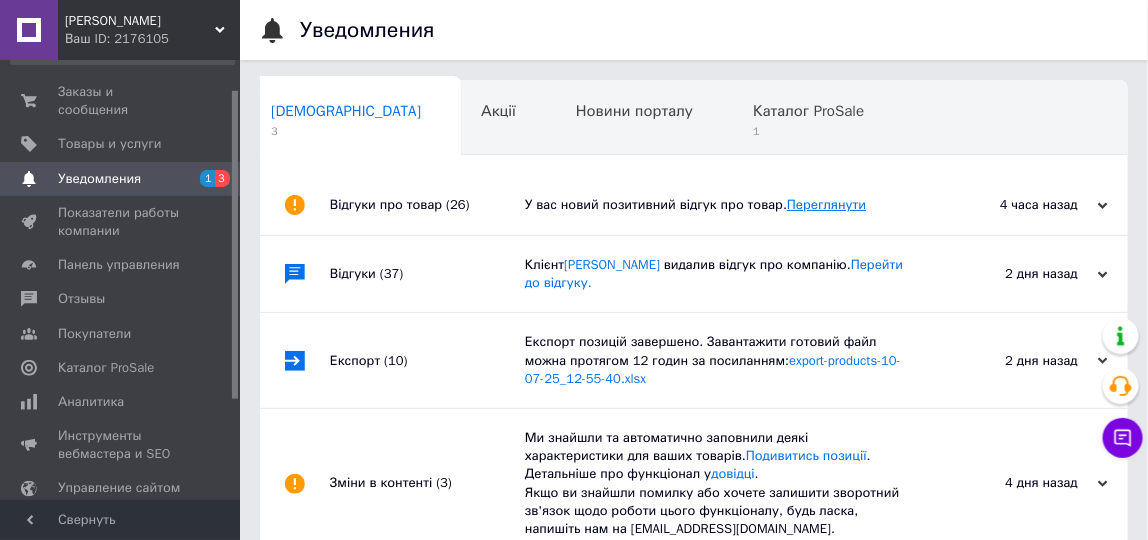 click on "Переглянути" at bounding box center [826, 204] 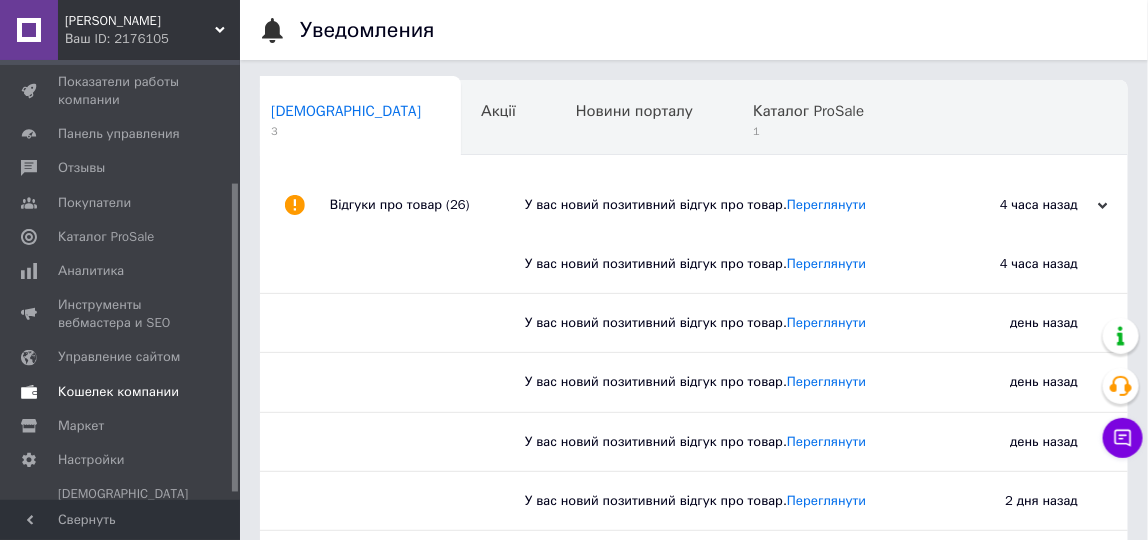scroll, scrollTop: 184, scrollLeft: 0, axis: vertical 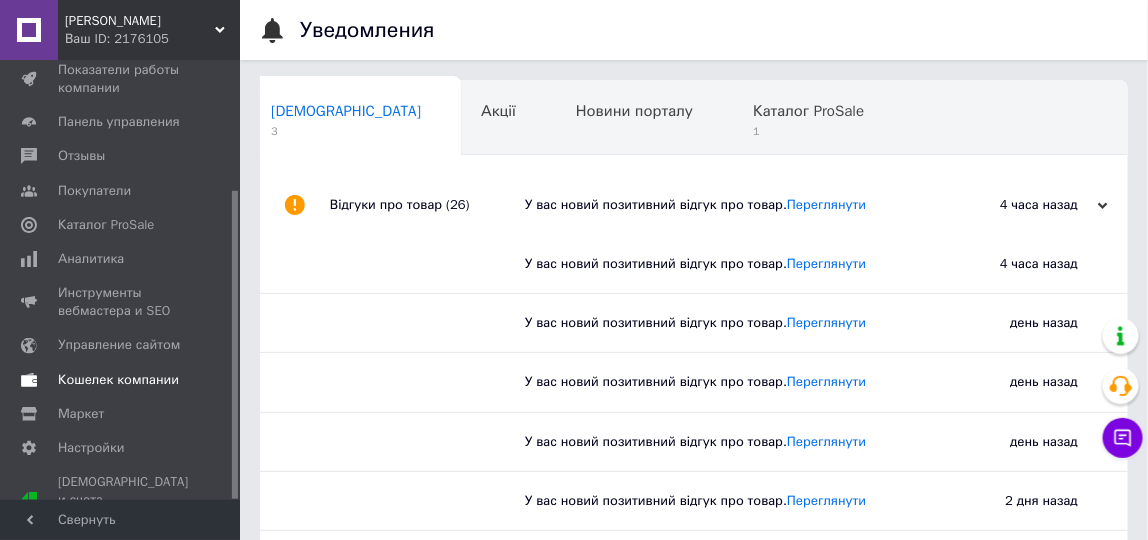 drag, startPoint x: 236, startPoint y: 252, endPoint x: 227, endPoint y: 374, distance: 122.33152 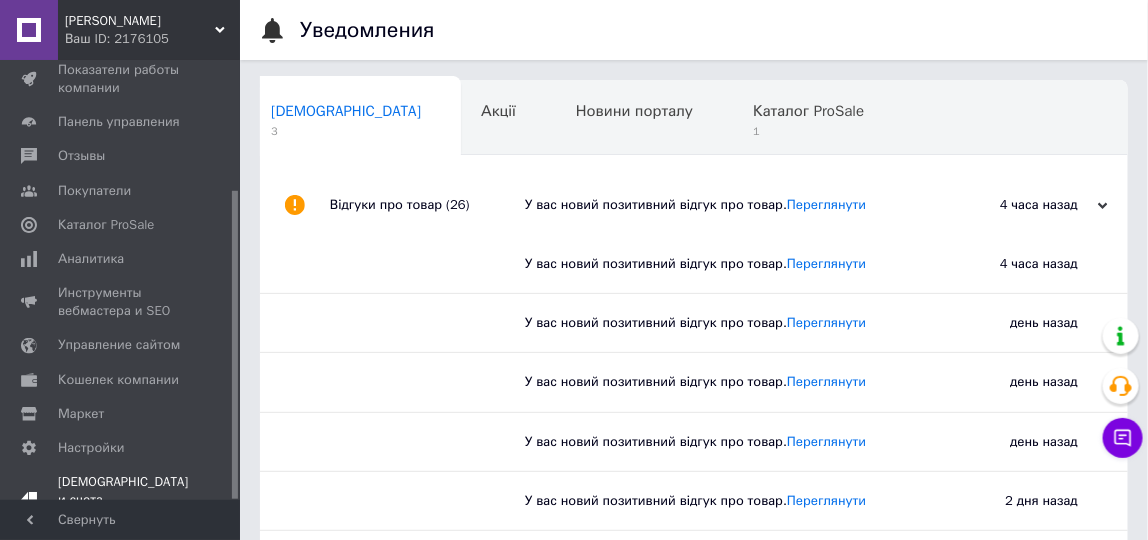 drag, startPoint x: 231, startPoint y: 394, endPoint x: 227, endPoint y: 457, distance: 63.126858 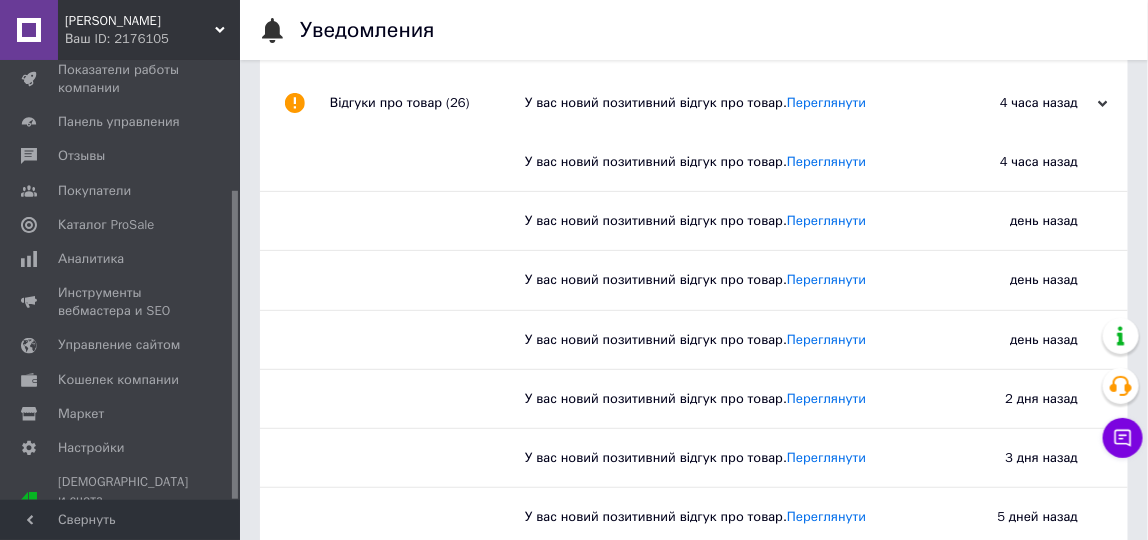 scroll, scrollTop: 118, scrollLeft: 0, axis: vertical 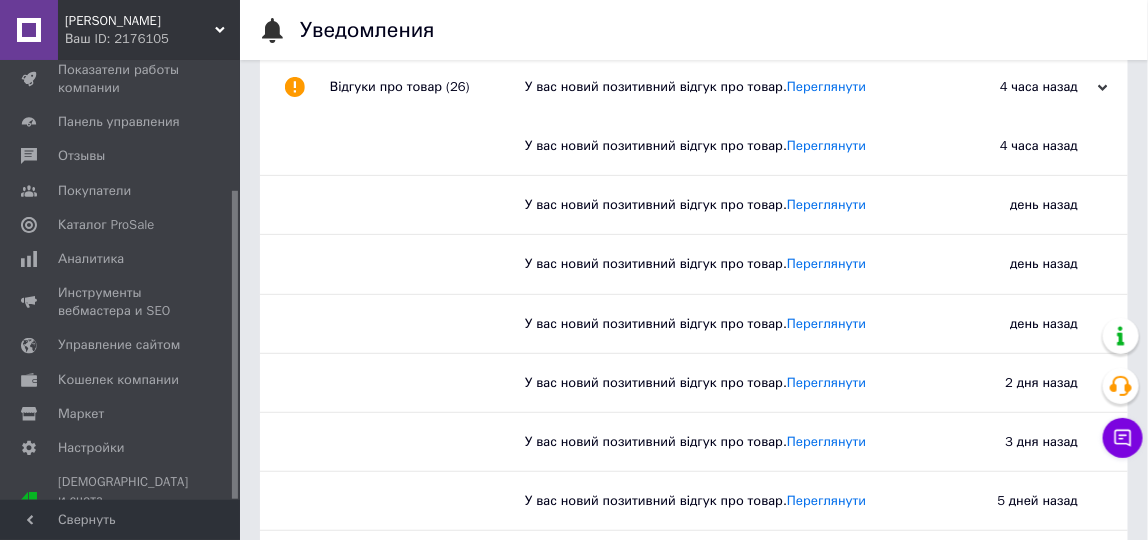 drag, startPoint x: 233, startPoint y: 425, endPoint x: 233, endPoint y: 526, distance: 101 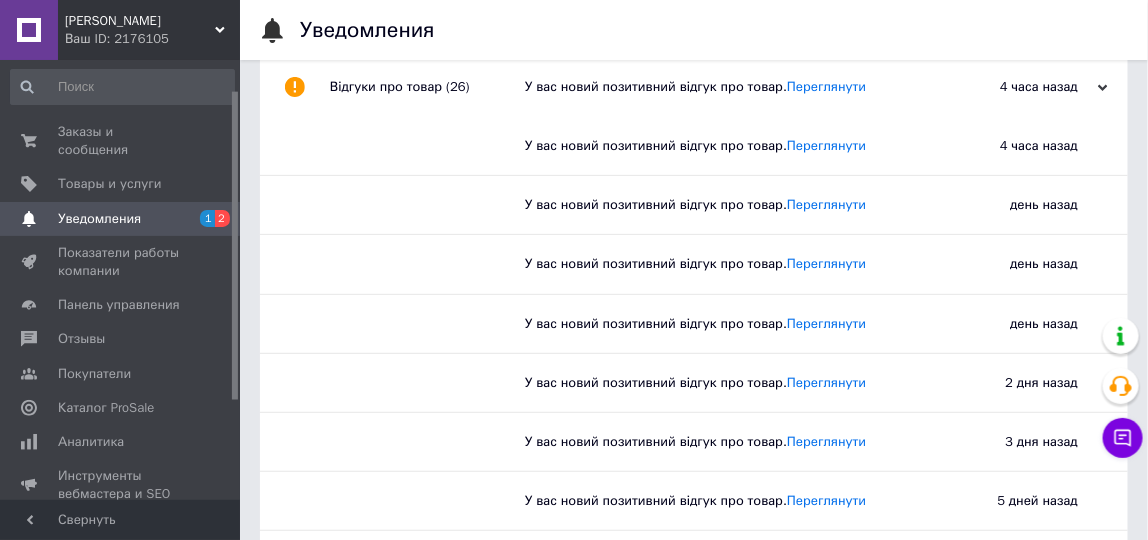 scroll, scrollTop: 42, scrollLeft: 0, axis: vertical 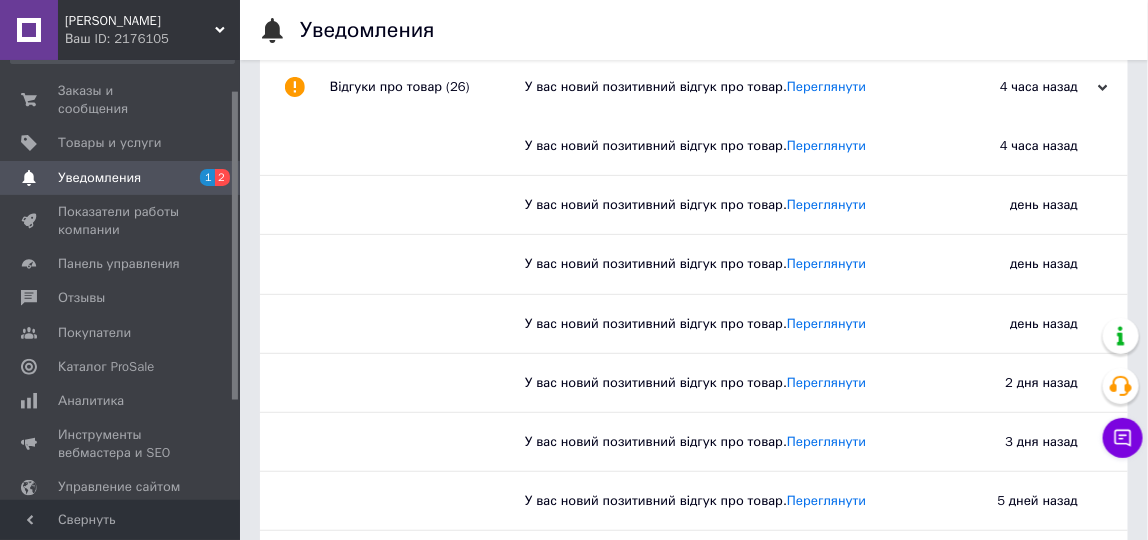 drag, startPoint x: 235, startPoint y: 461, endPoint x: 232, endPoint y: 362, distance: 99.04544 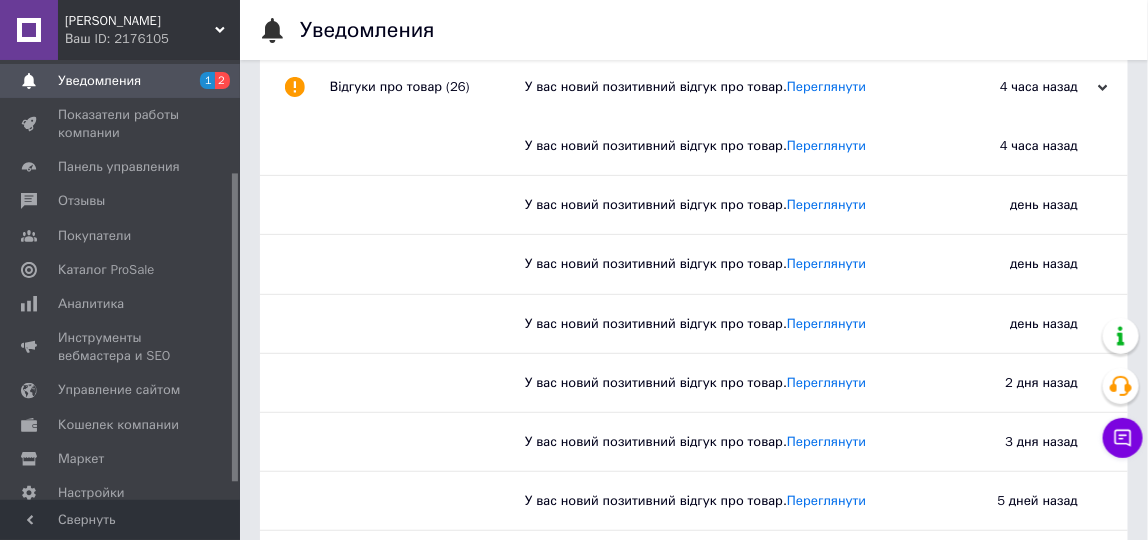 scroll, scrollTop: 169, scrollLeft: 0, axis: vertical 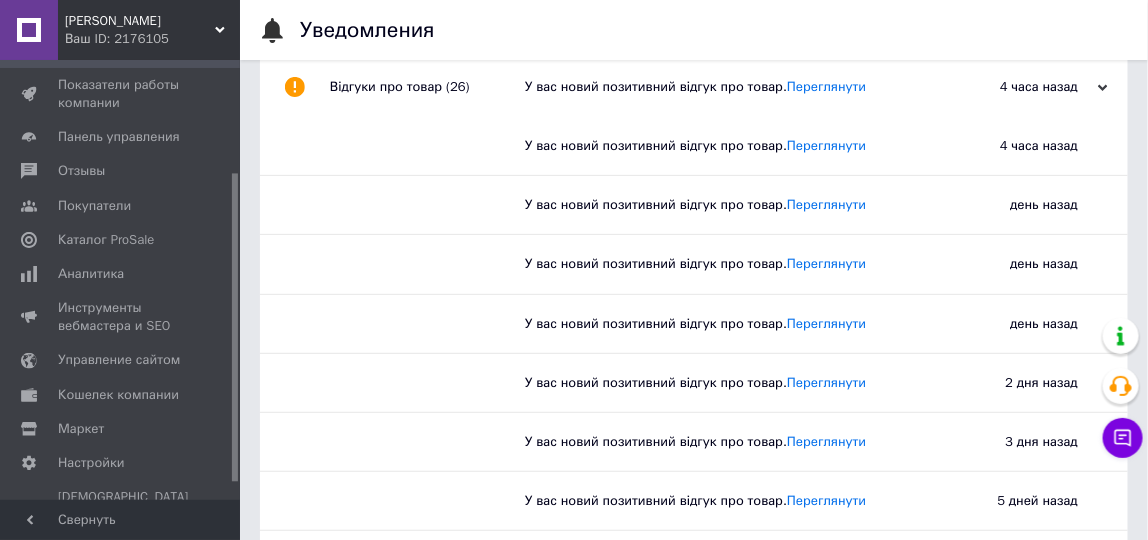 drag, startPoint x: 235, startPoint y: 371, endPoint x: 234, endPoint y: 460, distance: 89.005615 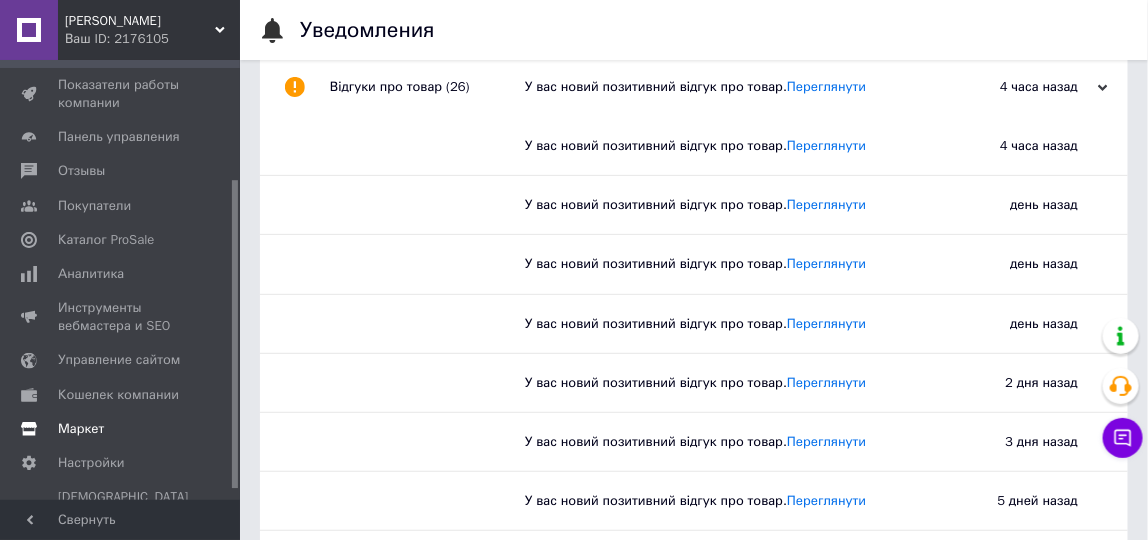 click on "Маркет" at bounding box center (81, 429) 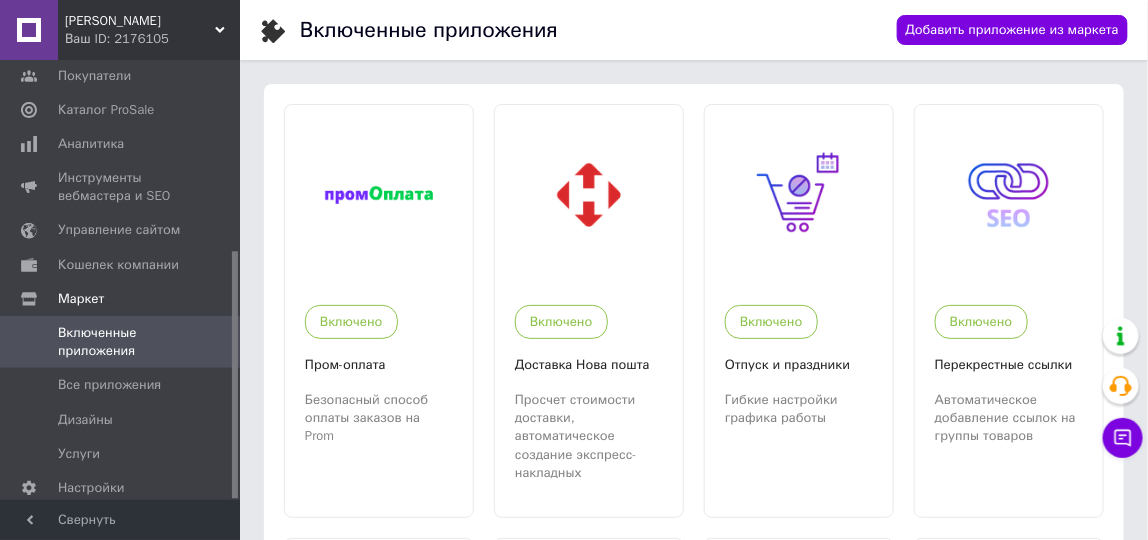 scroll, scrollTop: 338, scrollLeft: 0, axis: vertical 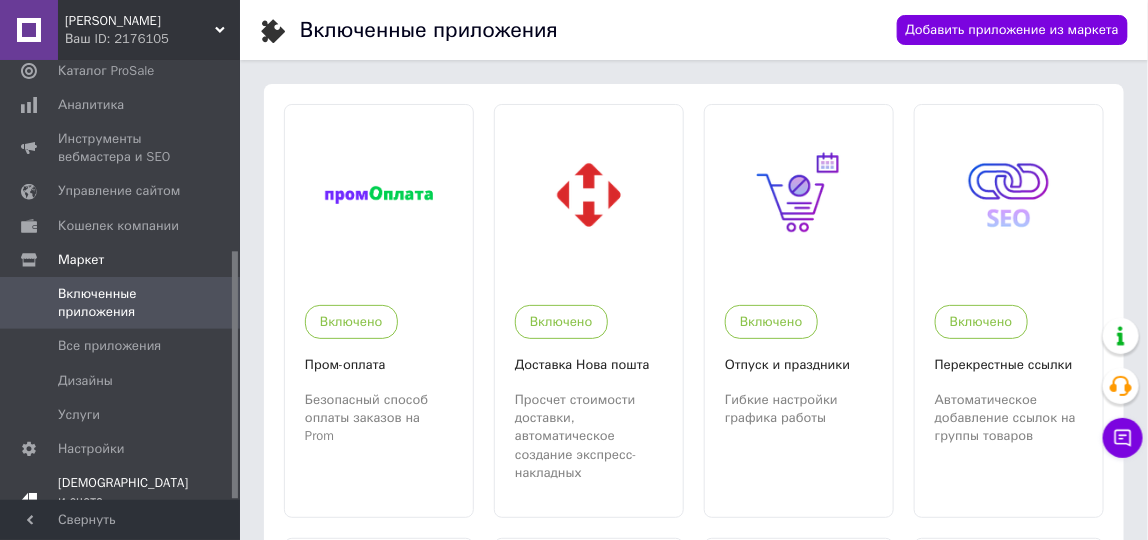 drag, startPoint x: 234, startPoint y: 346, endPoint x: 223, endPoint y: 466, distance: 120.50311 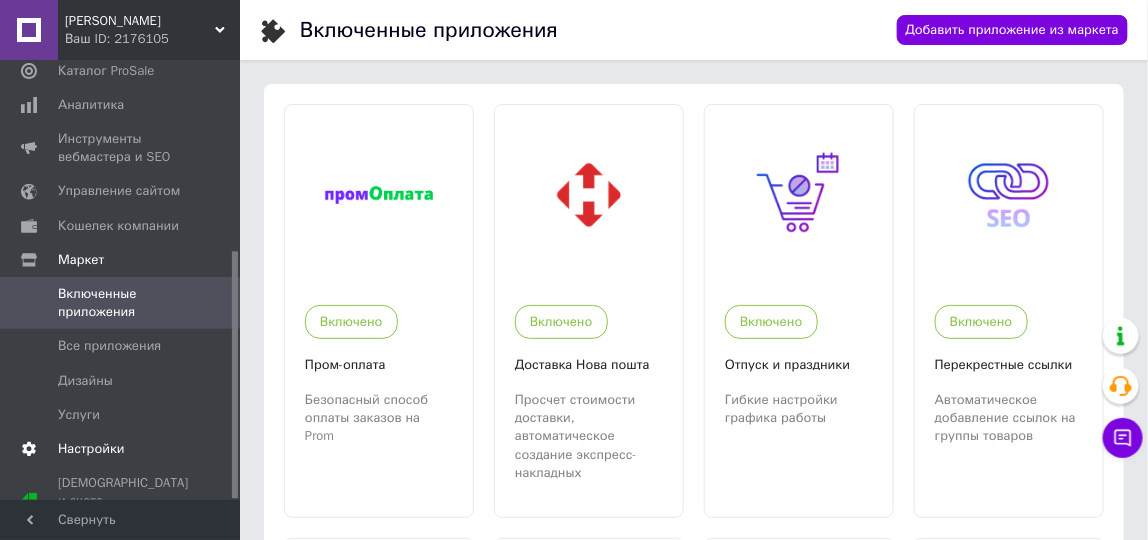 click on "Настройки" at bounding box center [91, 449] 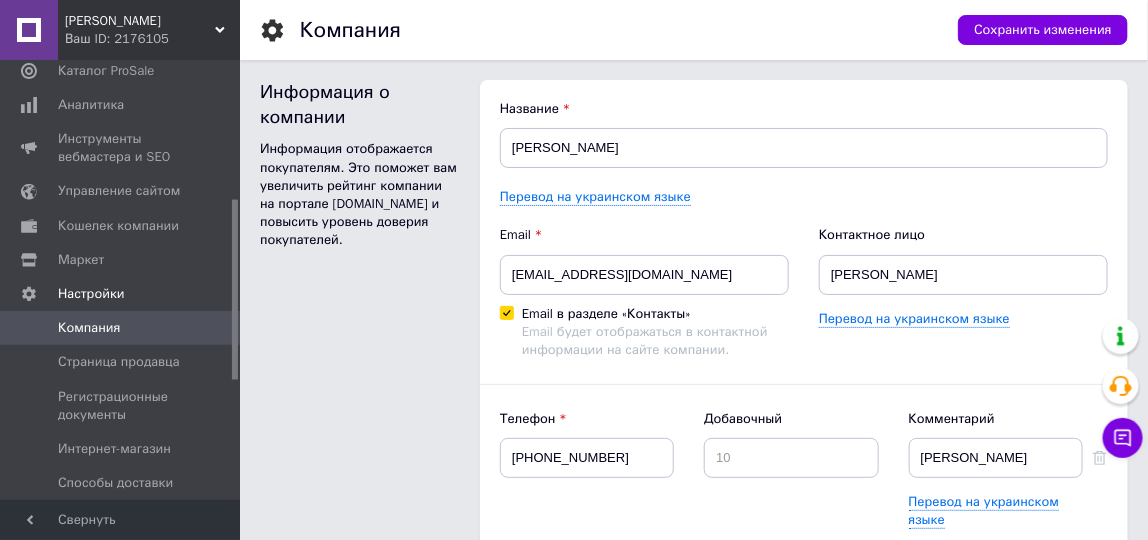 scroll, scrollTop: 0, scrollLeft: 0, axis: both 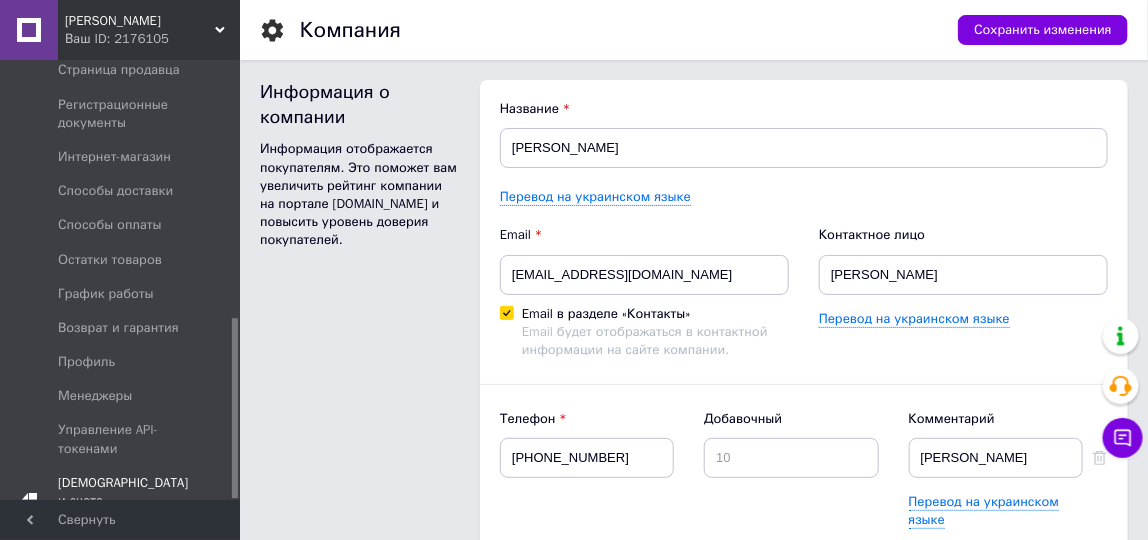 drag, startPoint x: 233, startPoint y: 325, endPoint x: 159, endPoint y: 468, distance: 161.01242 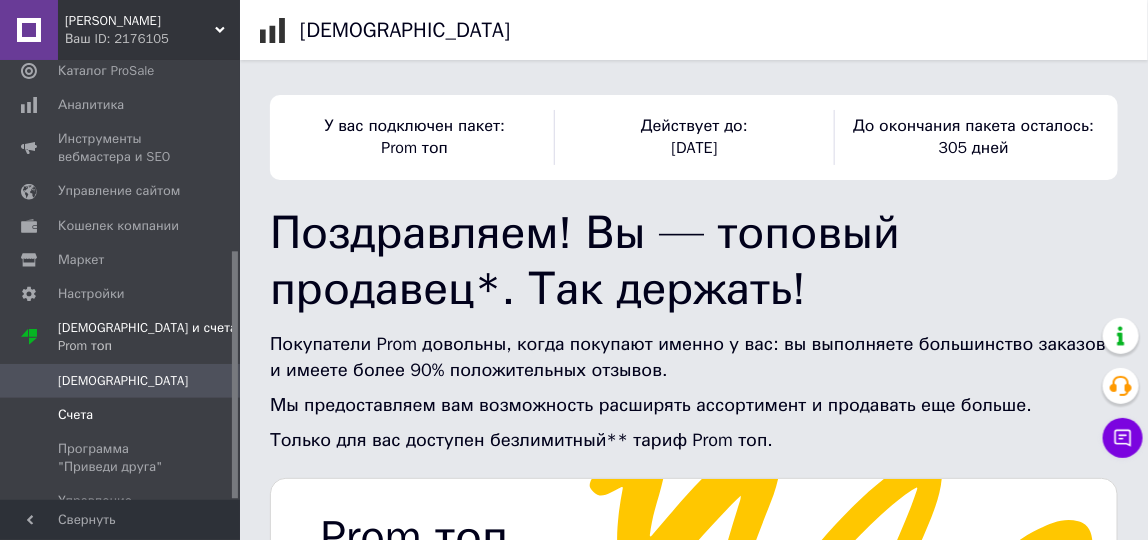 click on "Счета" at bounding box center (75, 415) 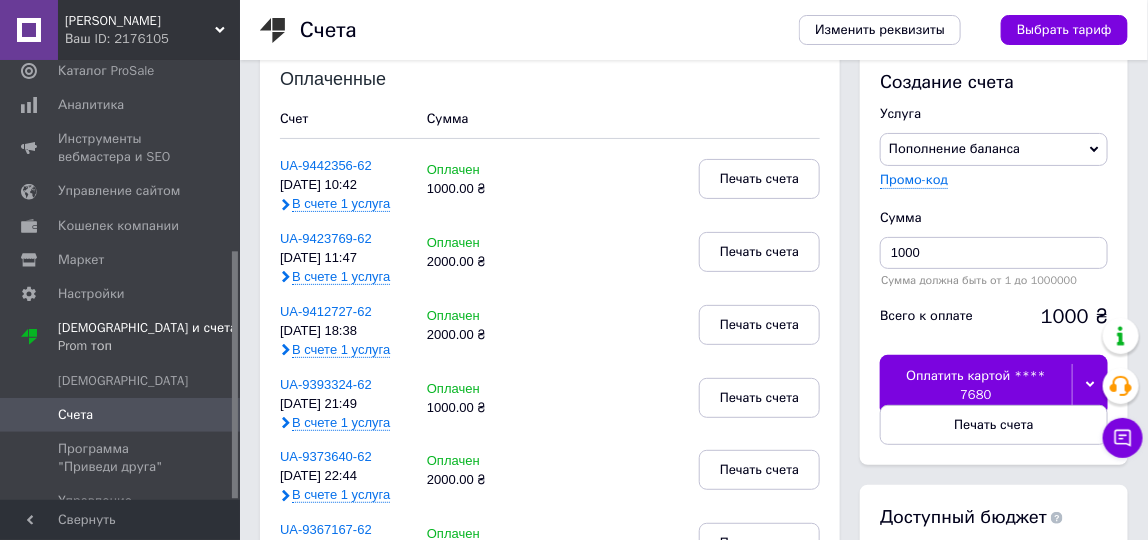 scroll, scrollTop: 0, scrollLeft: 0, axis: both 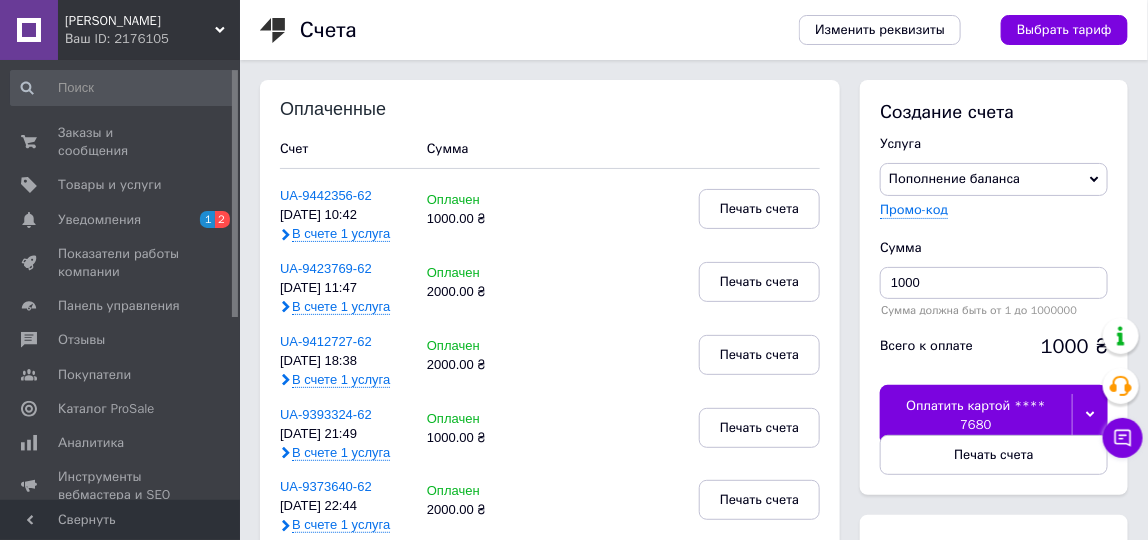 drag, startPoint x: 238, startPoint y: 274, endPoint x: 216, endPoint y: 95, distance: 180.3469 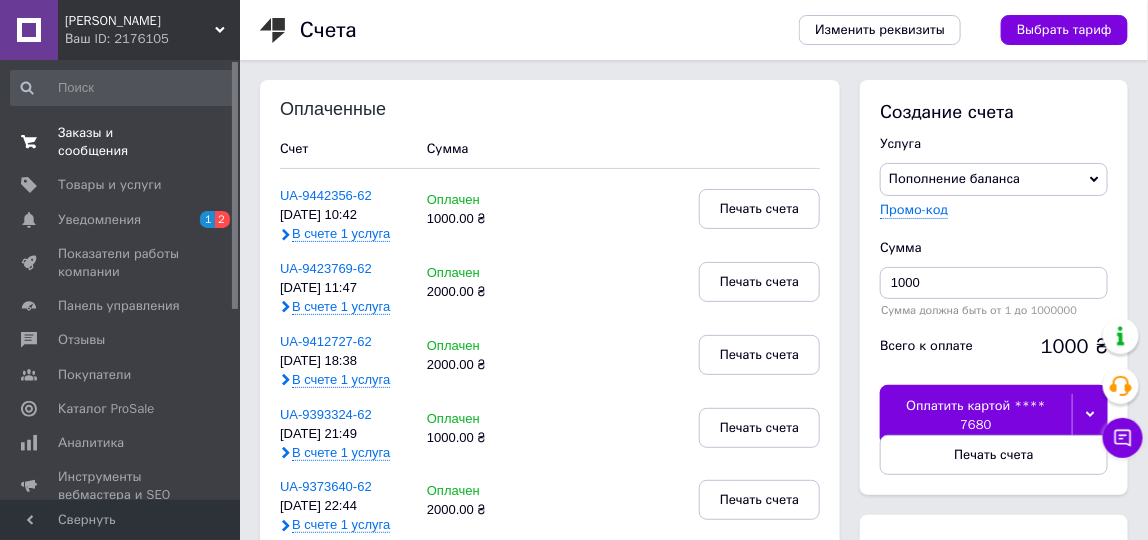 click on "Заказы и сообщения" at bounding box center [121, 142] 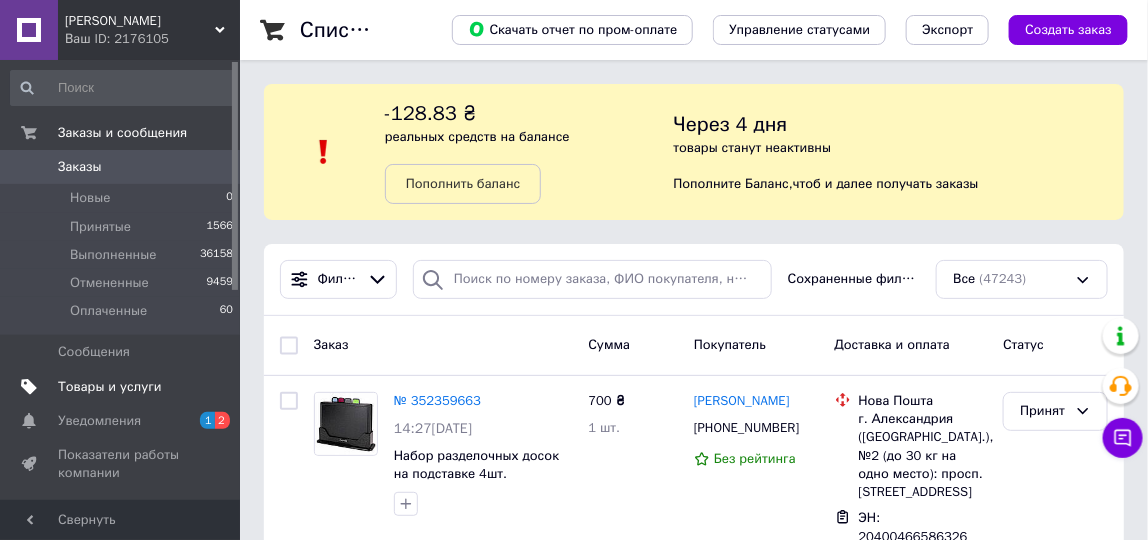 click on "Товары и услуги" at bounding box center [110, 387] 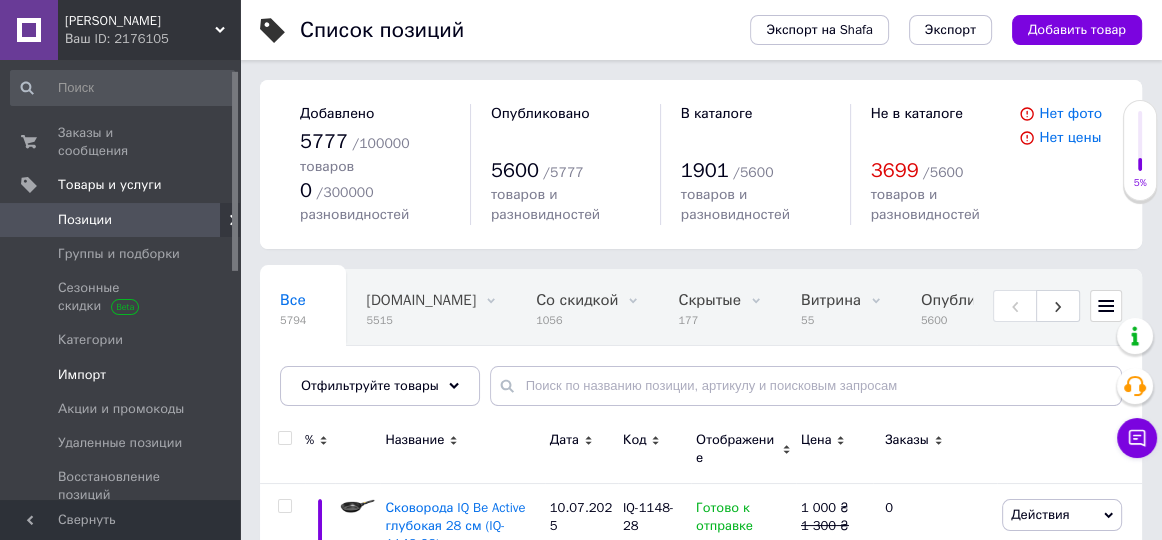 drag, startPoint x: 234, startPoint y: 245, endPoint x: 225, endPoint y: 272, distance: 28.460499 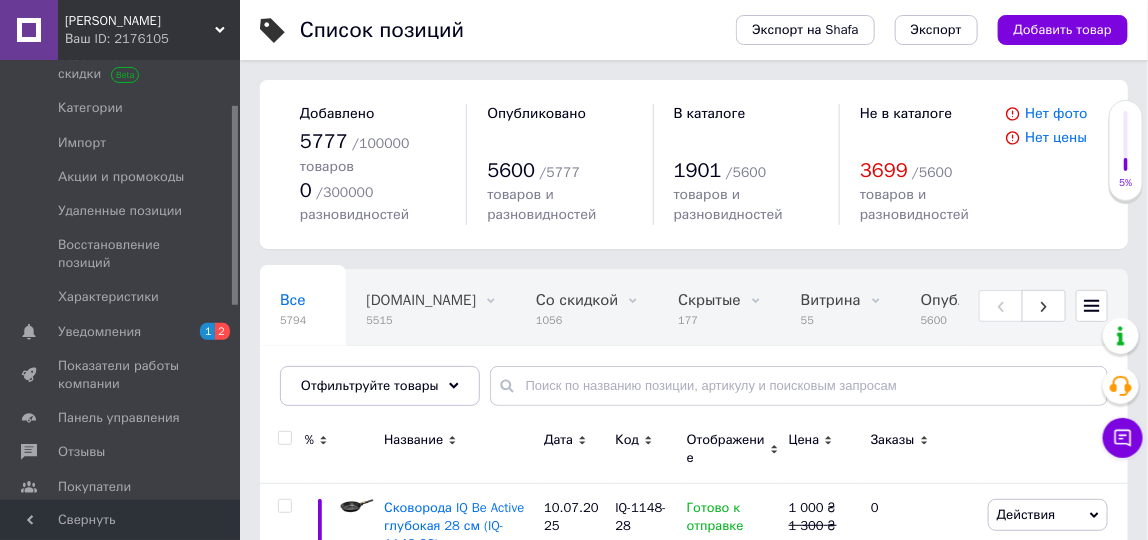 drag, startPoint x: 231, startPoint y: 263, endPoint x: 268, endPoint y: 335, distance: 80.9506 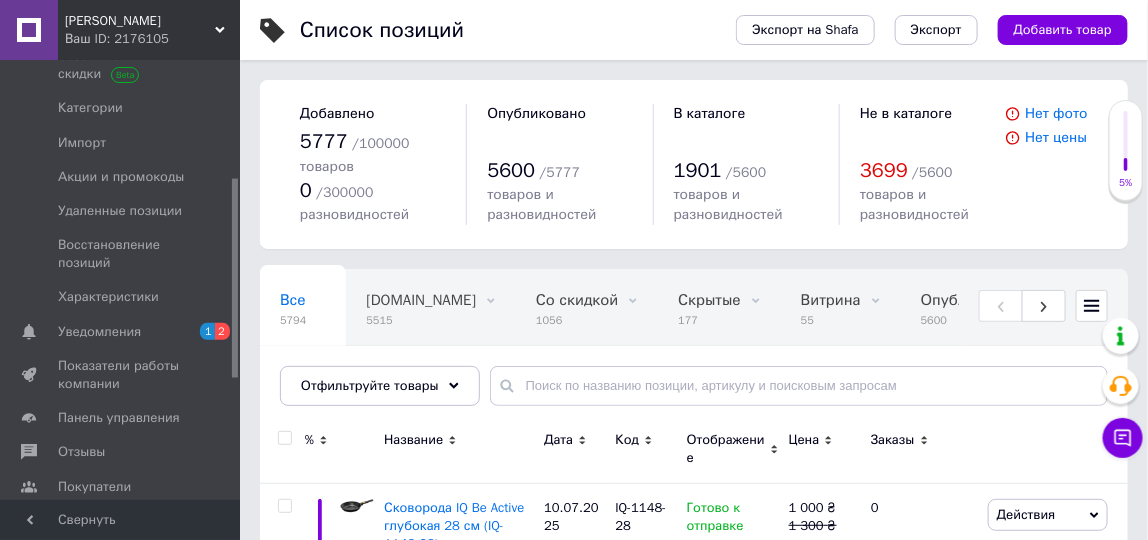 scroll, scrollTop: 259, scrollLeft: 0, axis: vertical 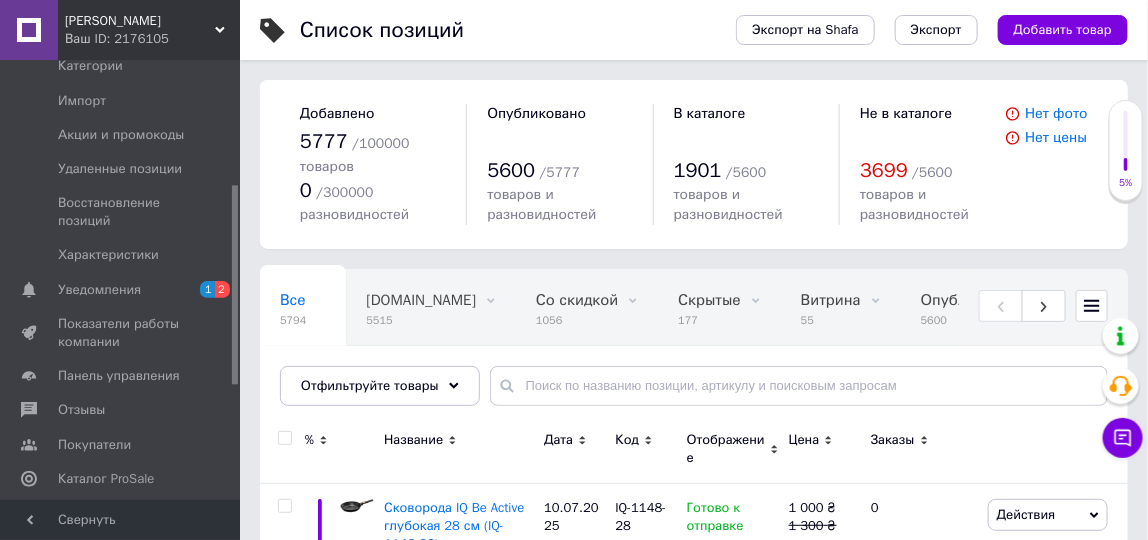 click at bounding box center (235, 284) 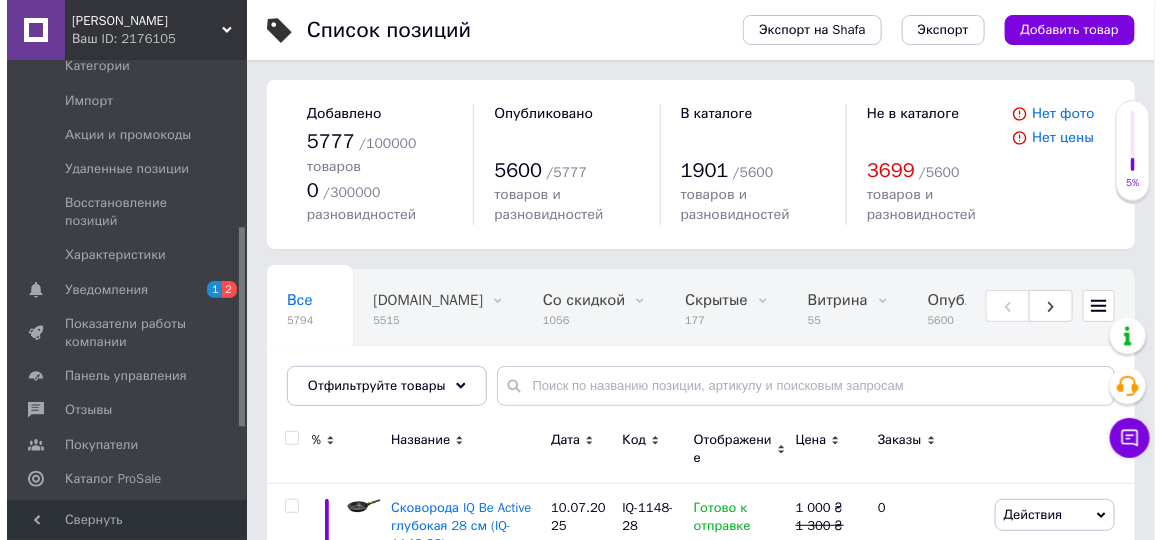 scroll, scrollTop: 367, scrollLeft: 0, axis: vertical 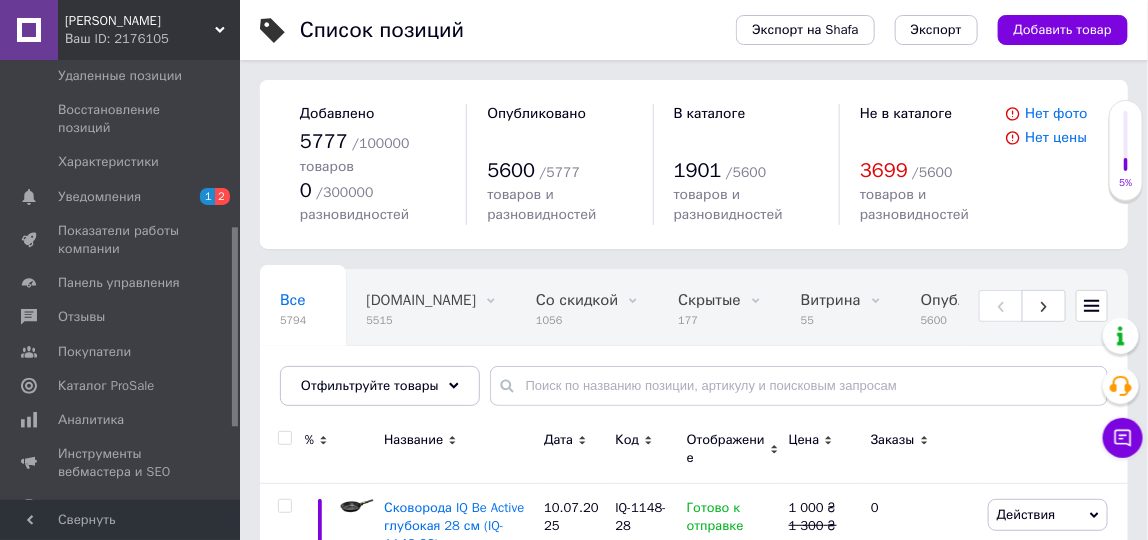 drag, startPoint x: 234, startPoint y: 337, endPoint x: 232, endPoint y: 379, distance: 42.047592 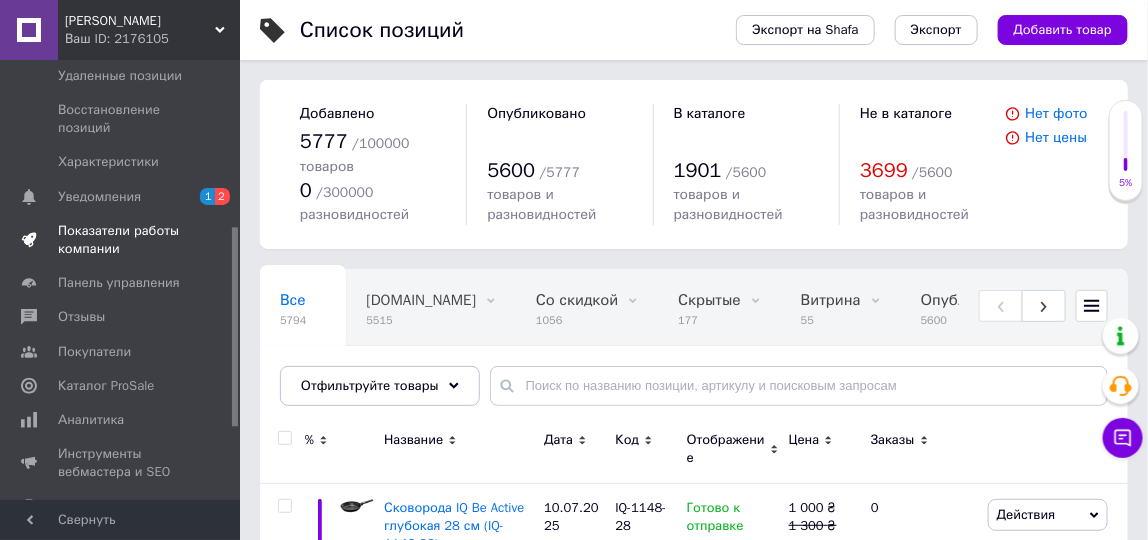 click on "Показатели работы компании" at bounding box center [121, 240] 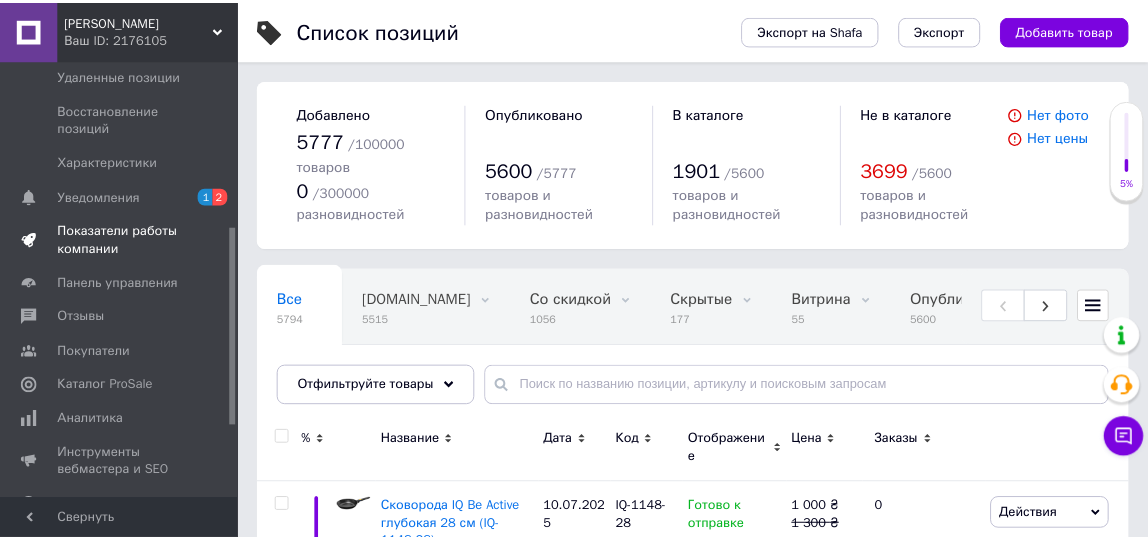 scroll, scrollTop: 184, scrollLeft: 0, axis: vertical 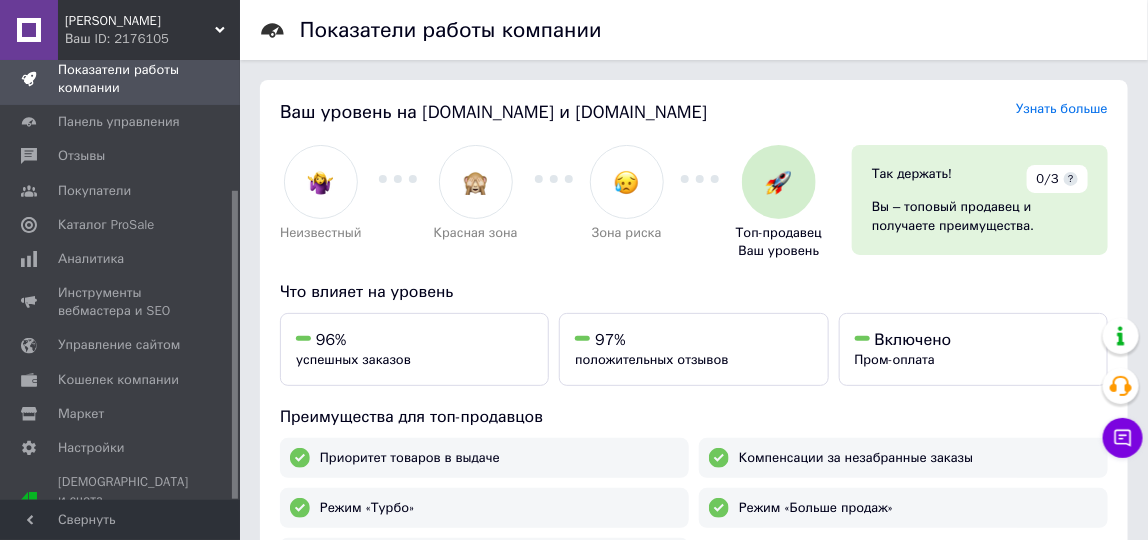 drag, startPoint x: 236, startPoint y: 280, endPoint x: 239, endPoint y: 302, distance: 22.203604 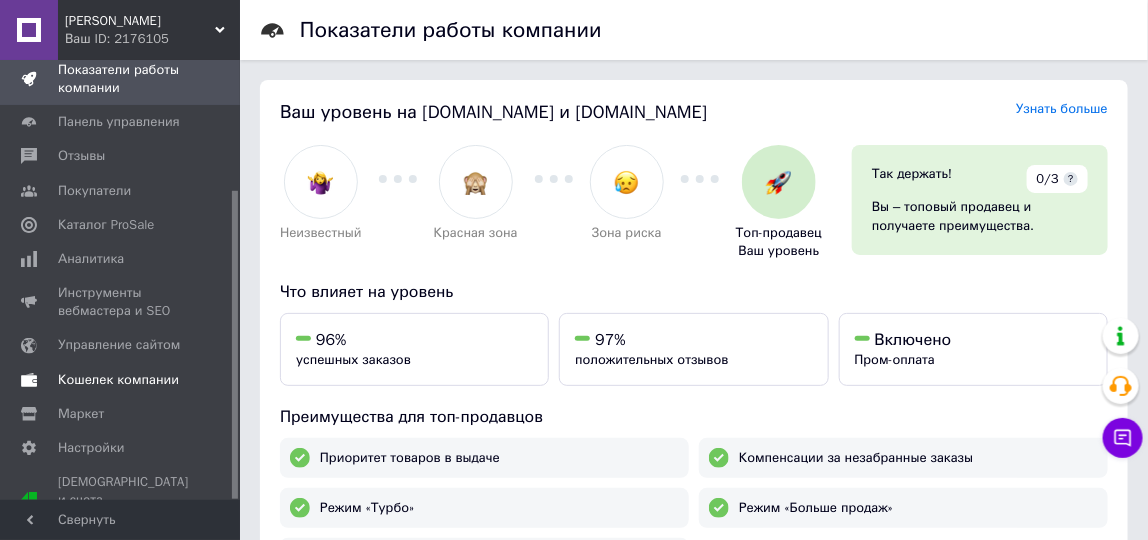 click on "Кошелек компании" at bounding box center (118, 380) 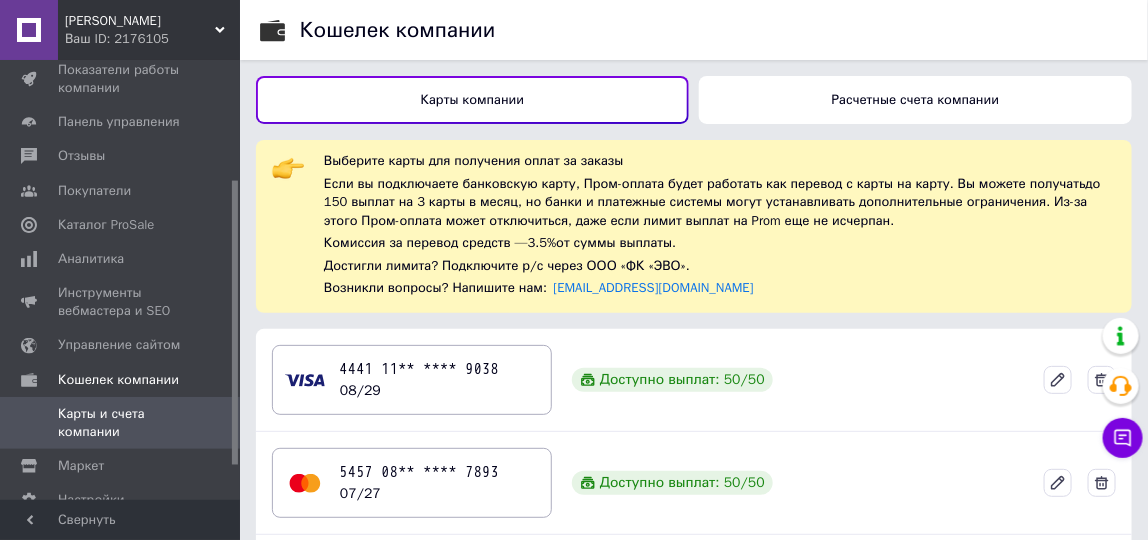 scroll, scrollTop: 236, scrollLeft: 0, axis: vertical 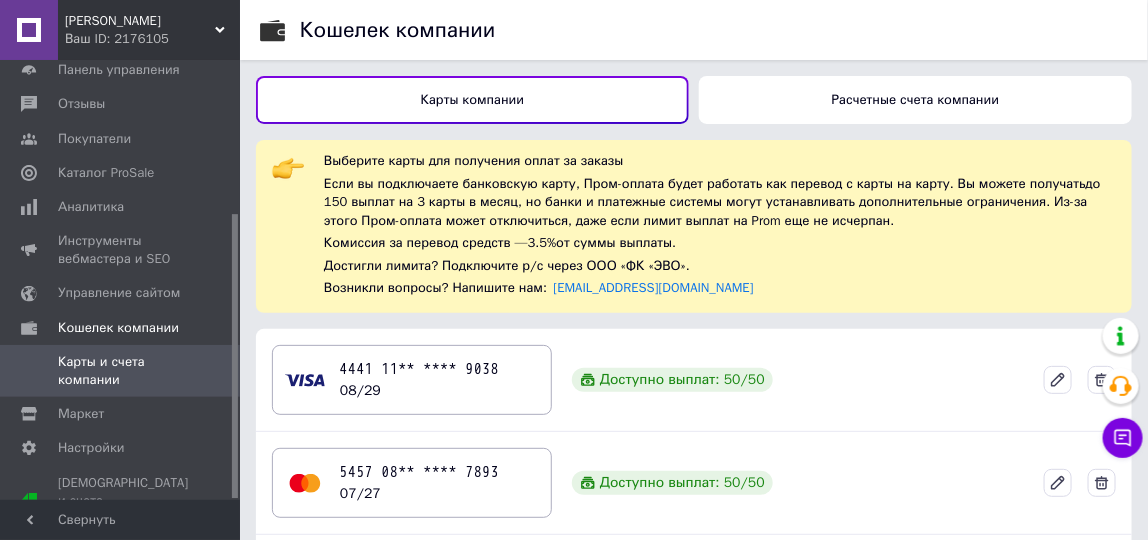 drag, startPoint x: 234, startPoint y: 319, endPoint x: 233, endPoint y: 474, distance: 155.00322 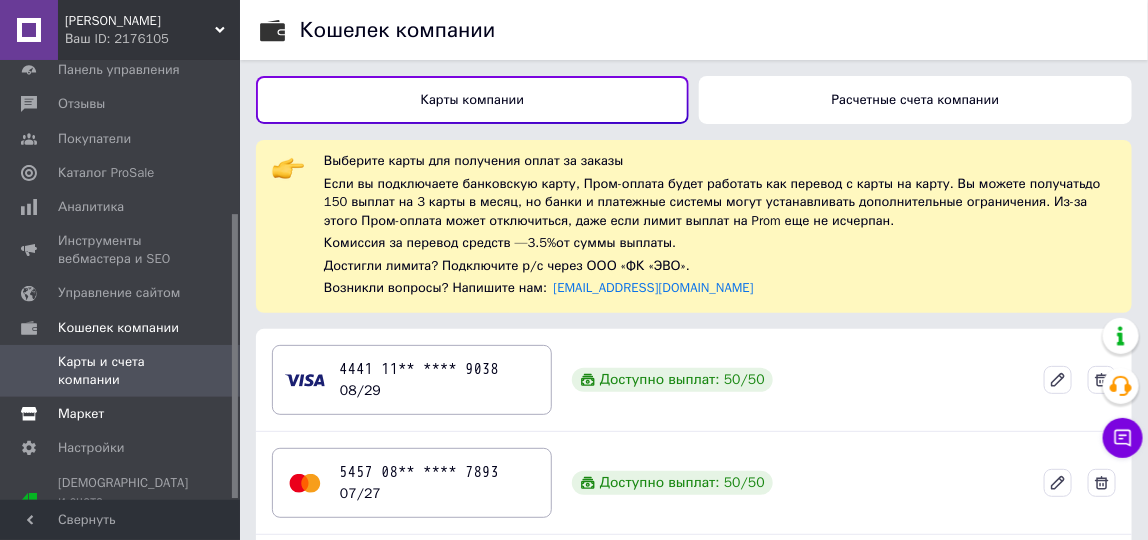 click on "Маркет" at bounding box center (121, 414) 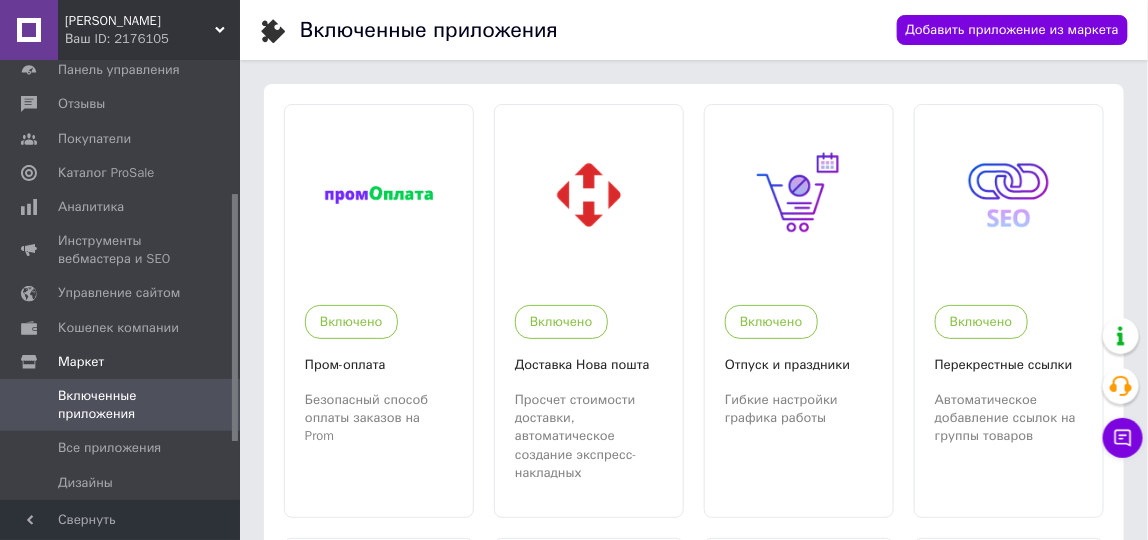 scroll, scrollTop: 338, scrollLeft: 0, axis: vertical 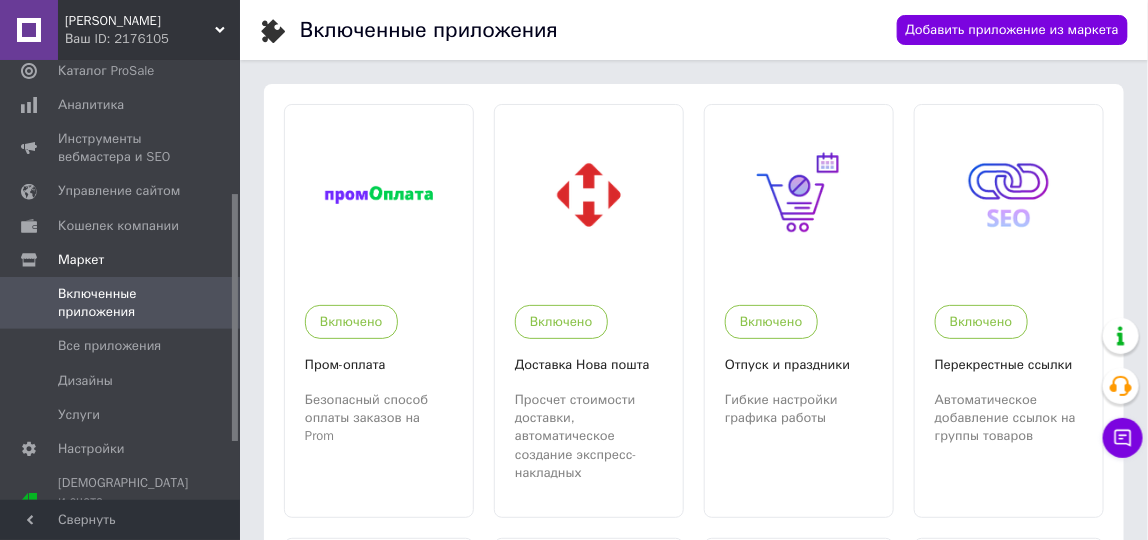 click at bounding box center (235, 317) 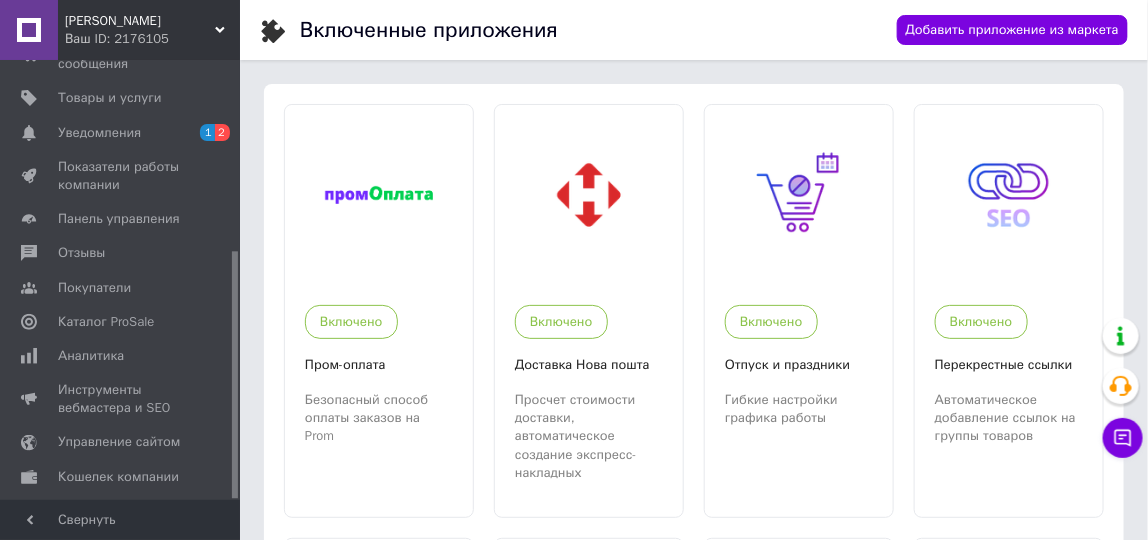 scroll, scrollTop: 0, scrollLeft: 0, axis: both 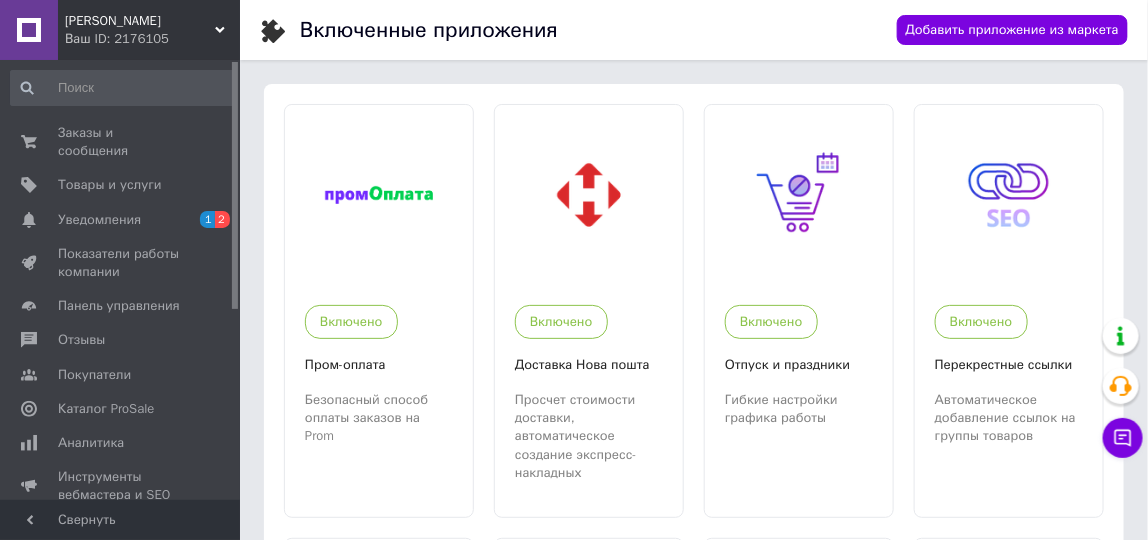 drag, startPoint x: 234, startPoint y: 283, endPoint x: 220, endPoint y: 76, distance: 207.47289 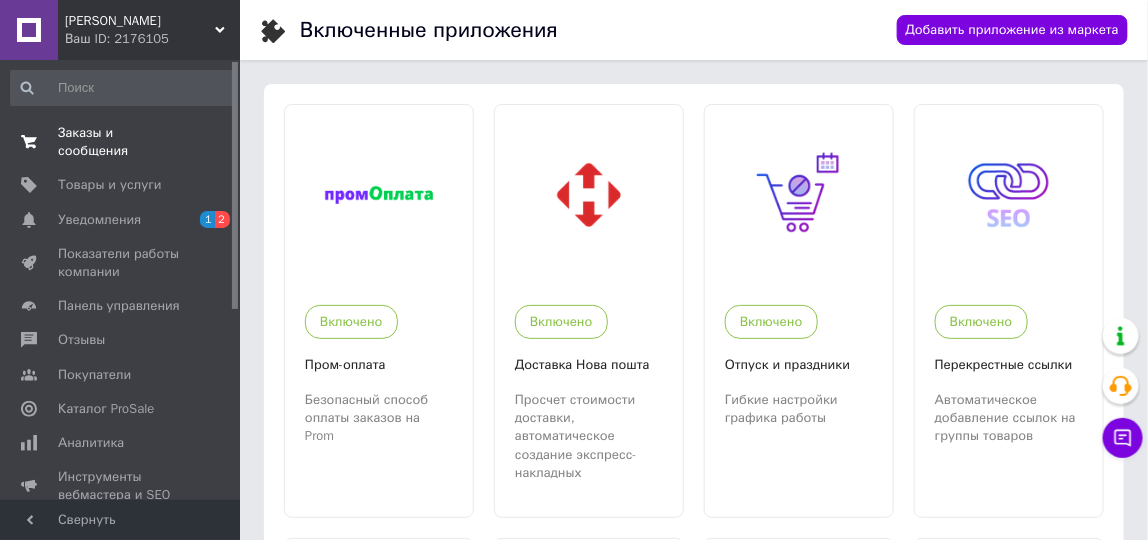 click on "Заказы и сообщения" at bounding box center (121, 142) 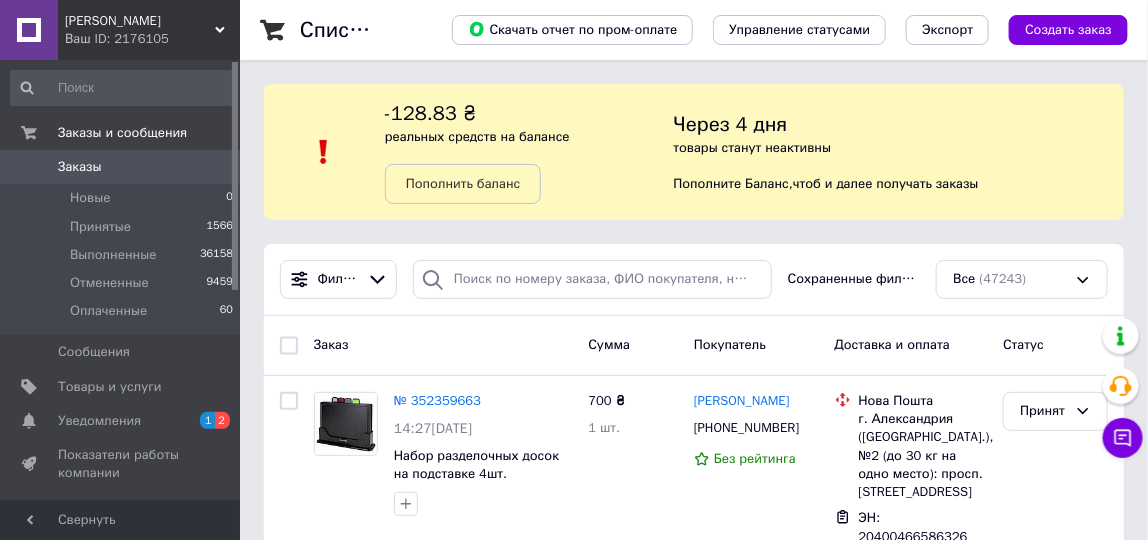 click on "Заказы" at bounding box center [121, 167] 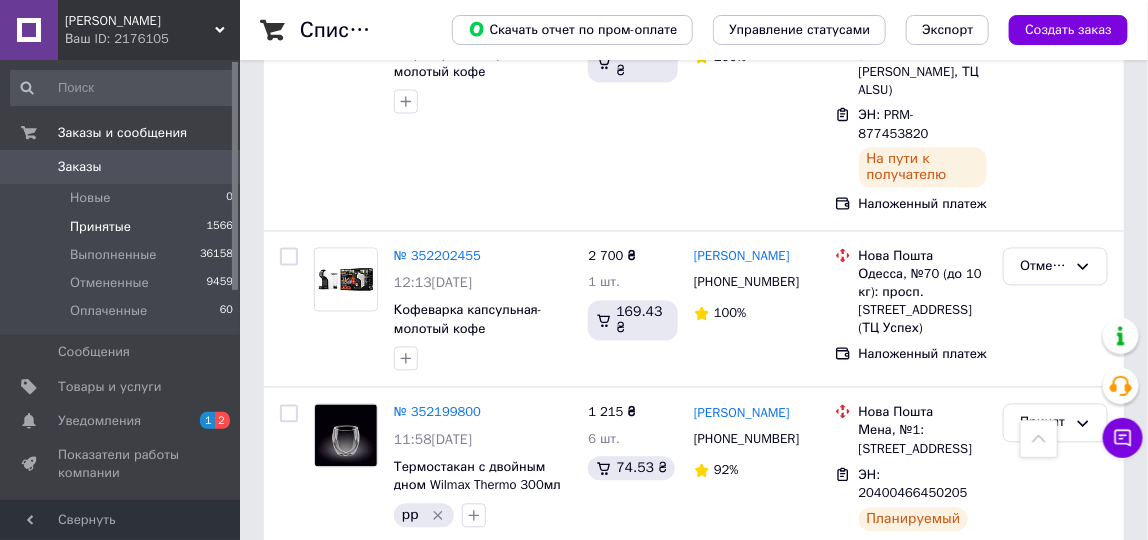 click on "Принятые 1566" at bounding box center (122, 227) 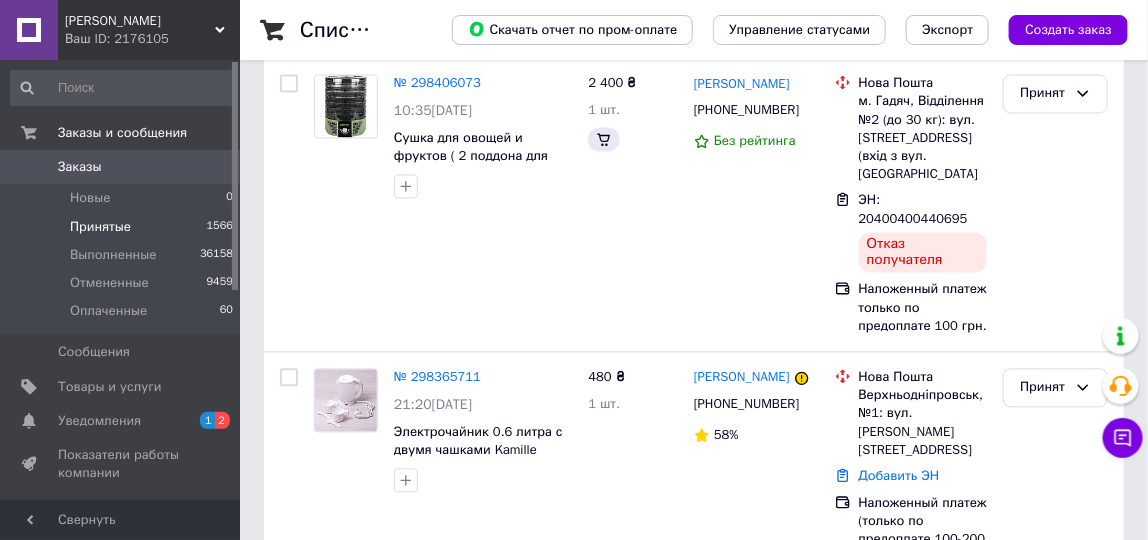 scroll, scrollTop: 0, scrollLeft: 0, axis: both 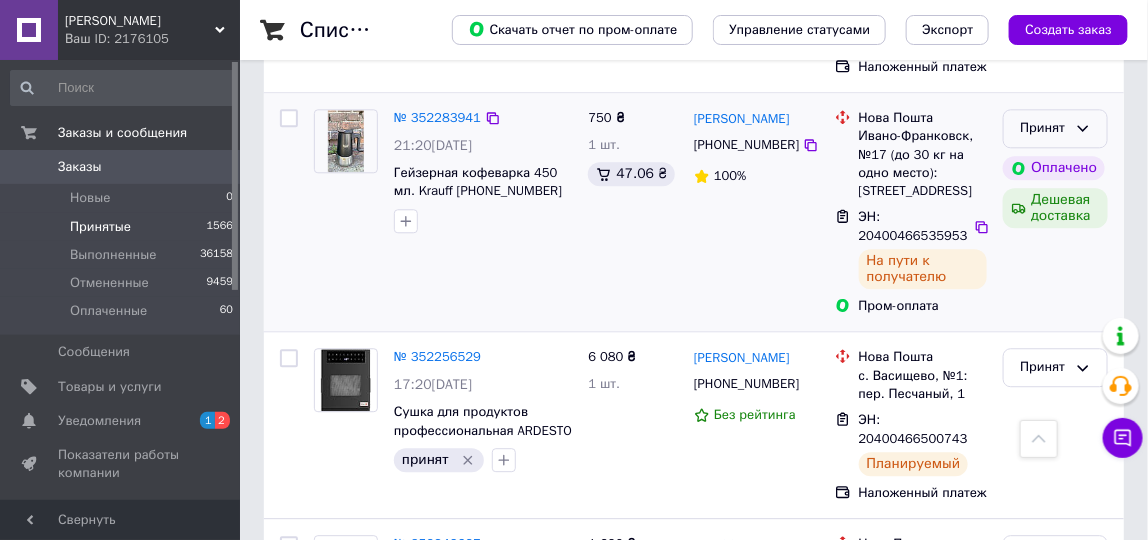 click on "Принят" at bounding box center [1043, 128] 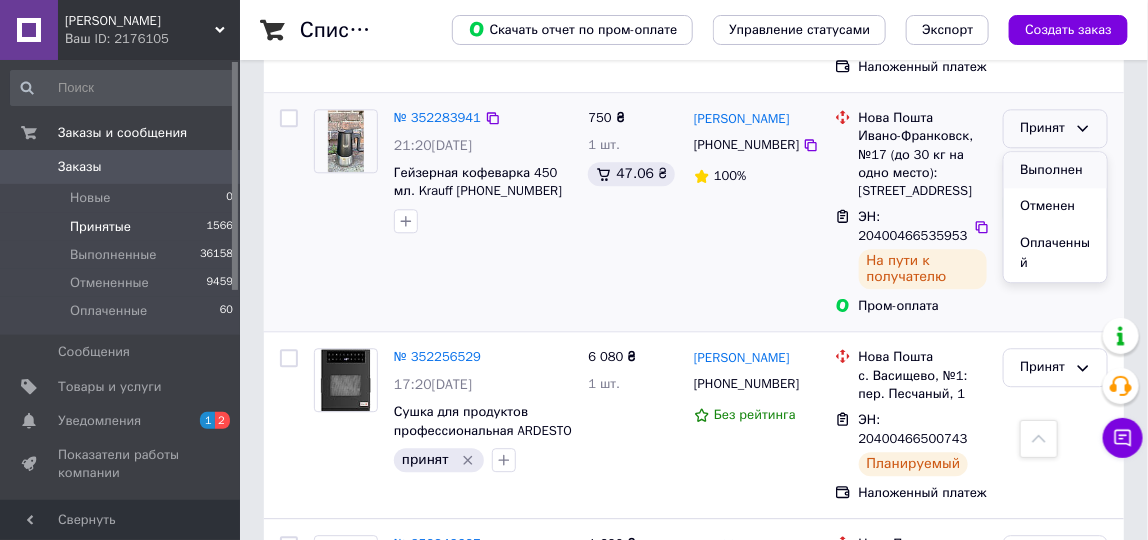 click on "Выполнен" at bounding box center [1055, 170] 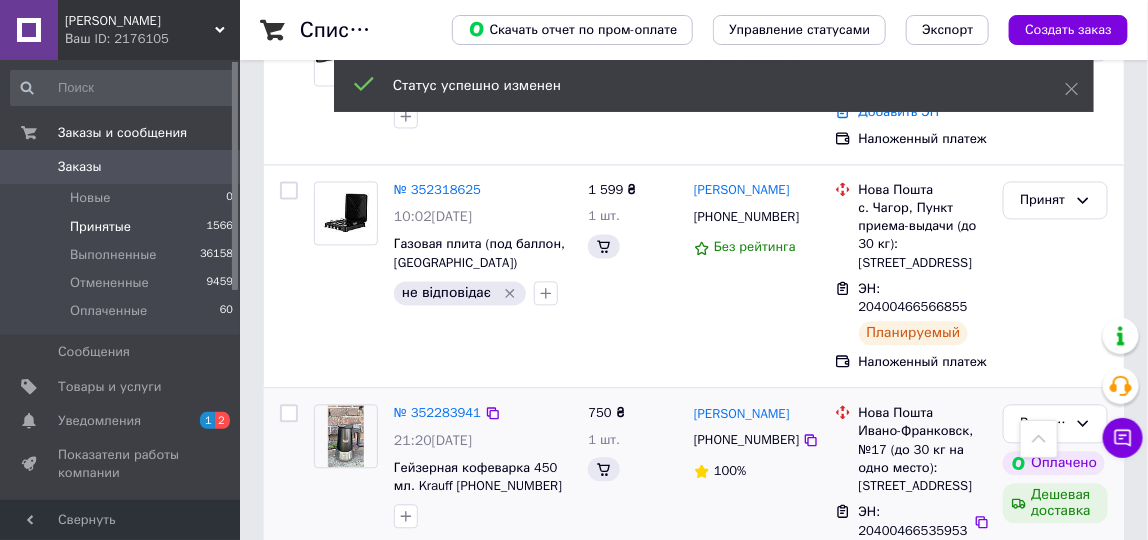 scroll, scrollTop: 1214, scrollLeft: 0, axis: vertical 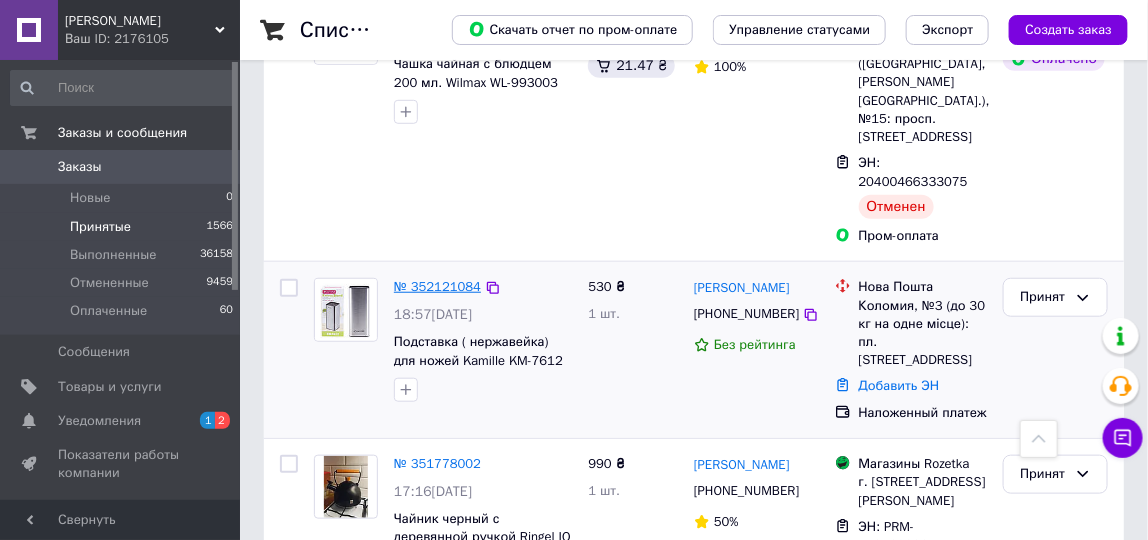 click on "№ 352121084" at bounding box center [437, 286] 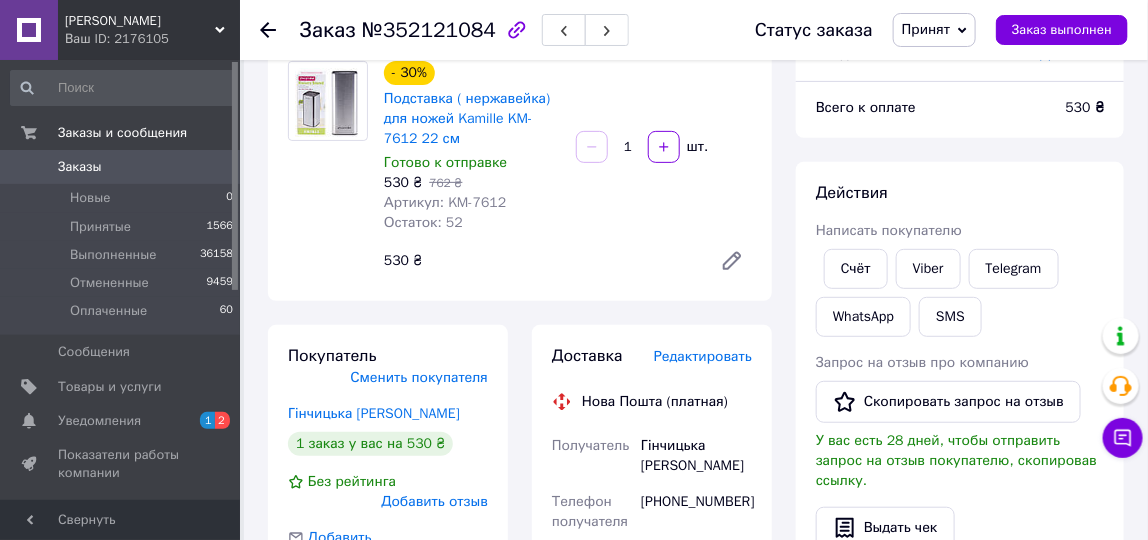 scroll, scrollTop: 126, scrollLeft: 0, axis: vertical 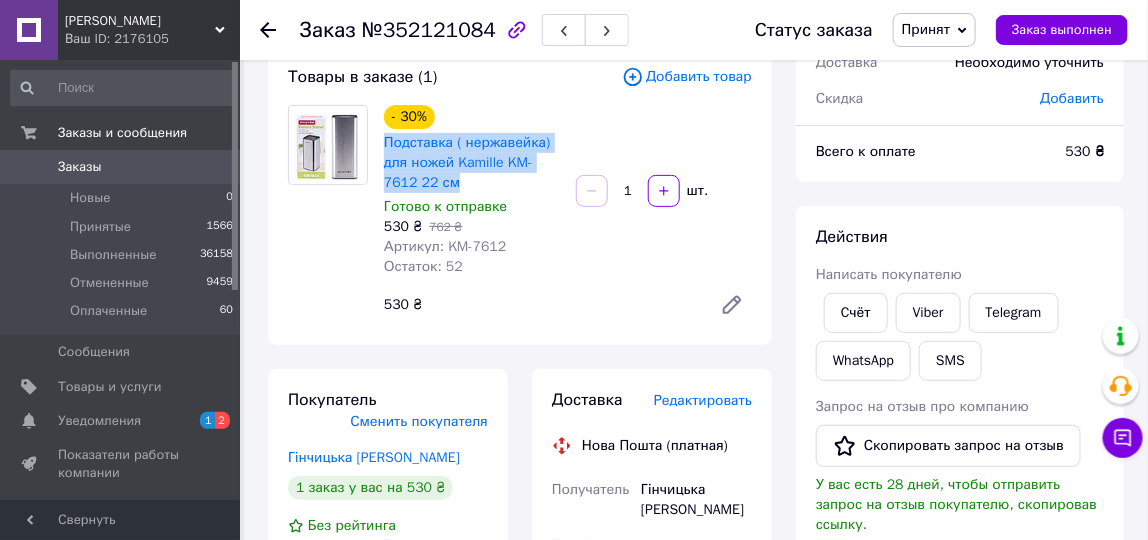 drag, startPoint x: 379, startPoint y: 145, endPoint x: 466, endPoint y: 185, distance: 95.7549 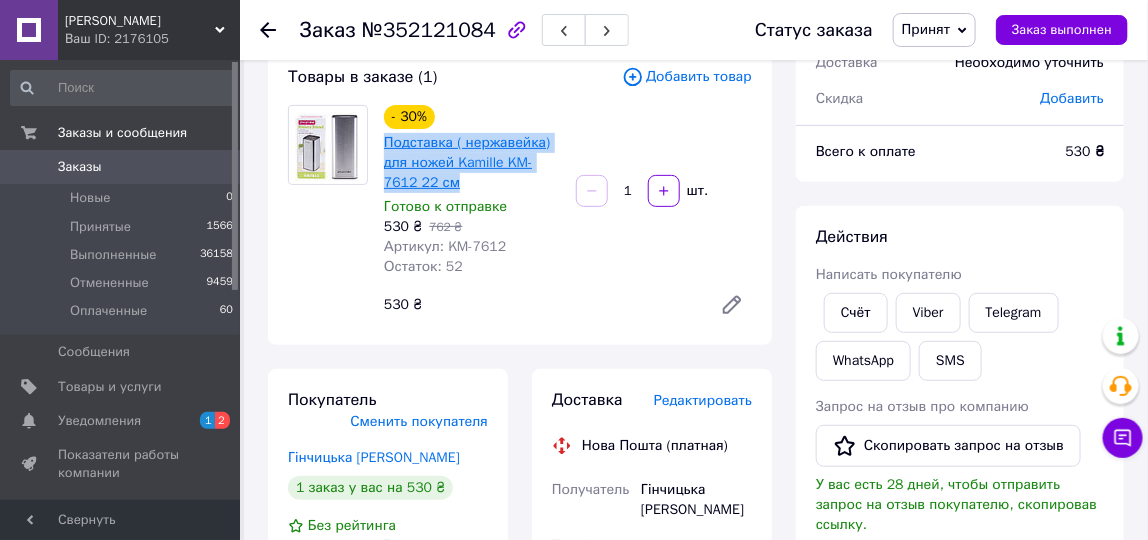 copy on "Подставка ( нержавейка) для ножей Kamille KM-7612 22 см" 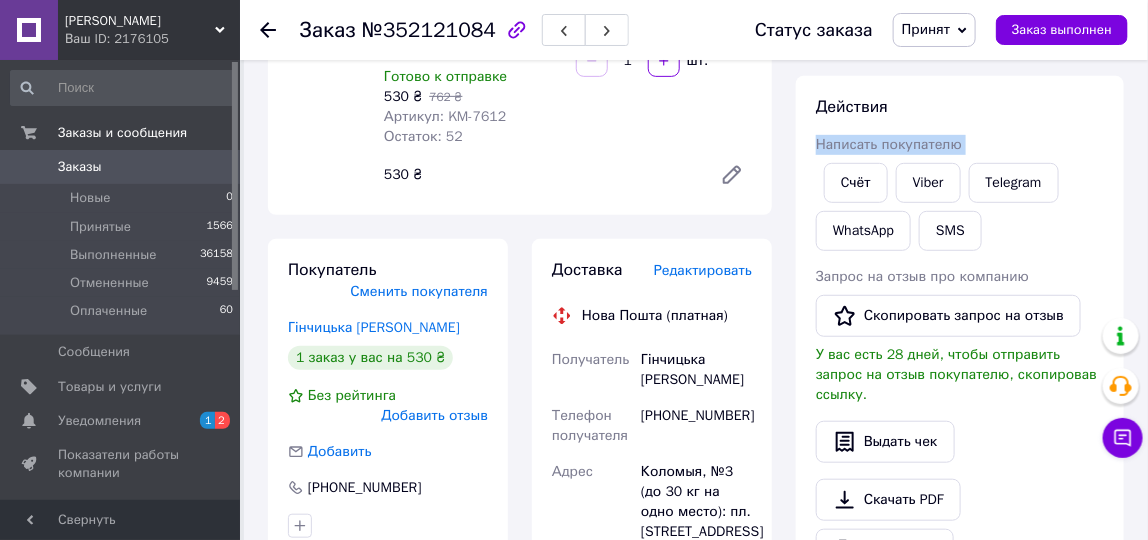 drag, startPoint x: 1160, startPoint y: 191, endPoint x: 1160, endPoint y: 237, distance: 46 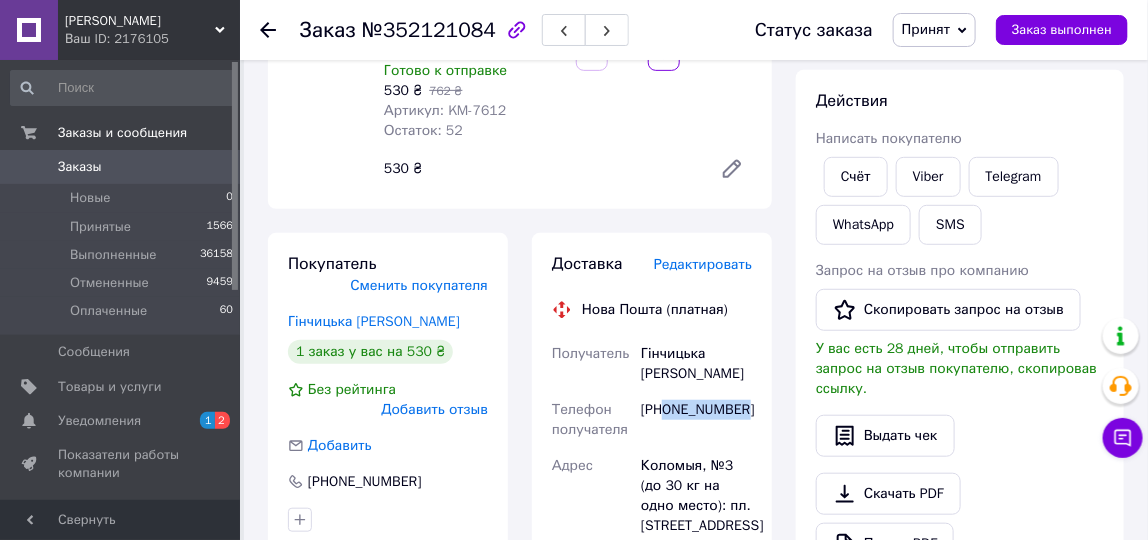 drag, startPoint x: 667, startPoint y: 392, endPoint x: 748, endPoint y: 398, distance: 81.22192 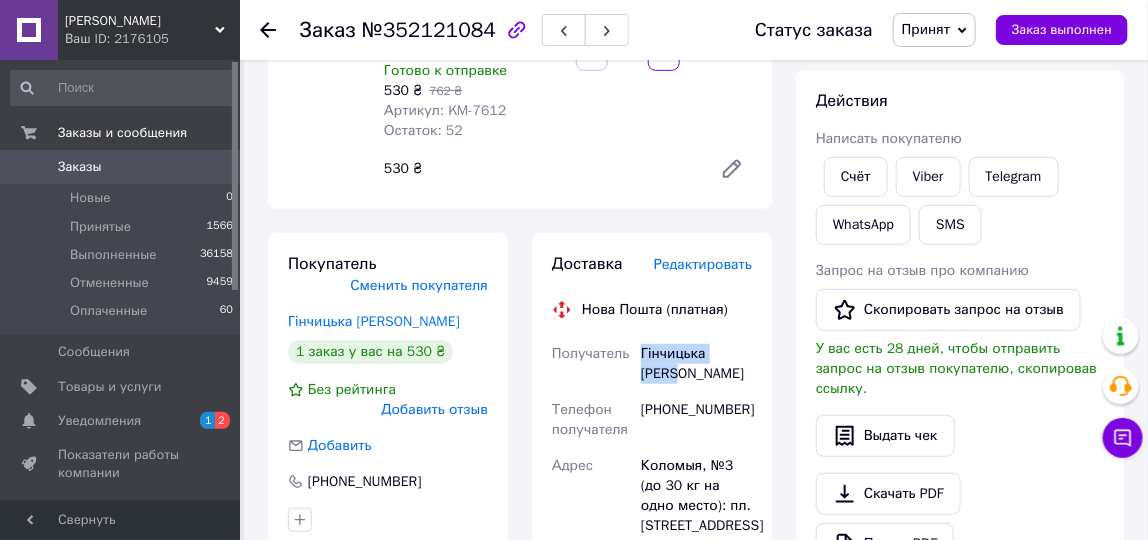 drag, startPoint x: 638, startPoint y: 351, endPoint x: 749, endPoint y: 362, distance: 111.54372 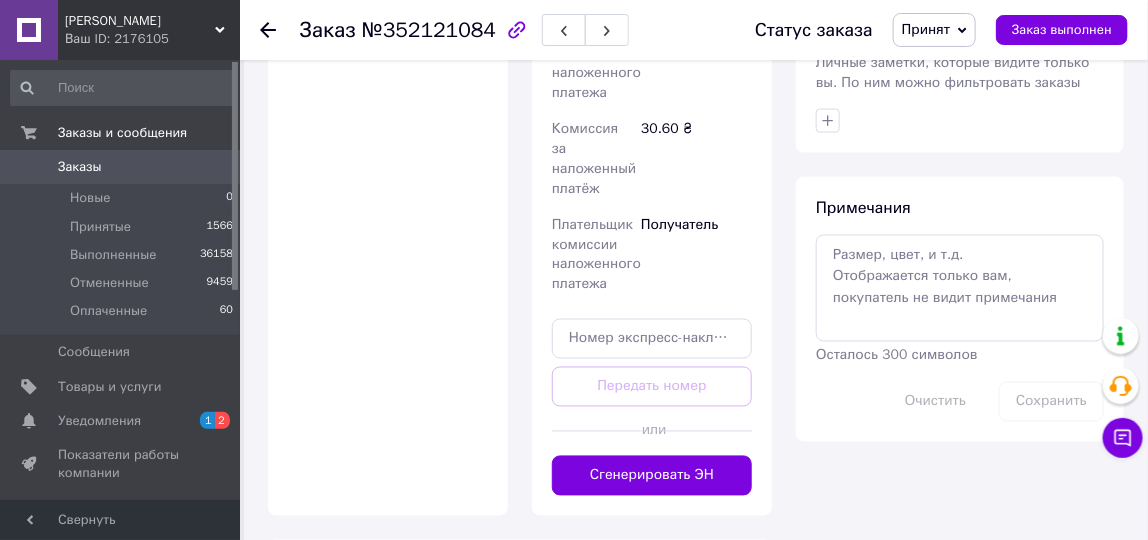 scroll, scrollTop: 929, scrollLeft: 0, axis: vertical 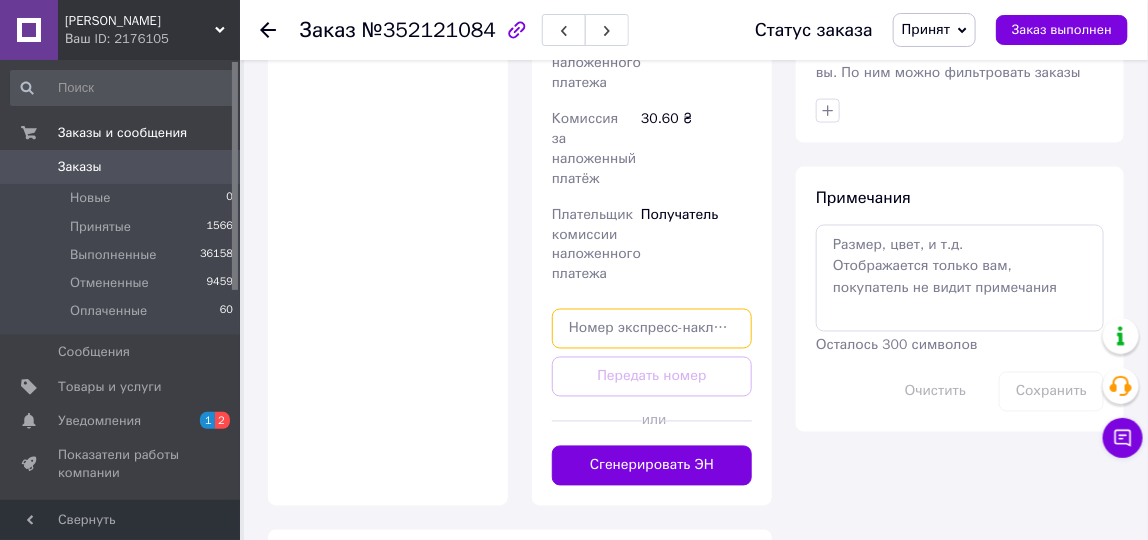 click at bounding box center [652, 329] 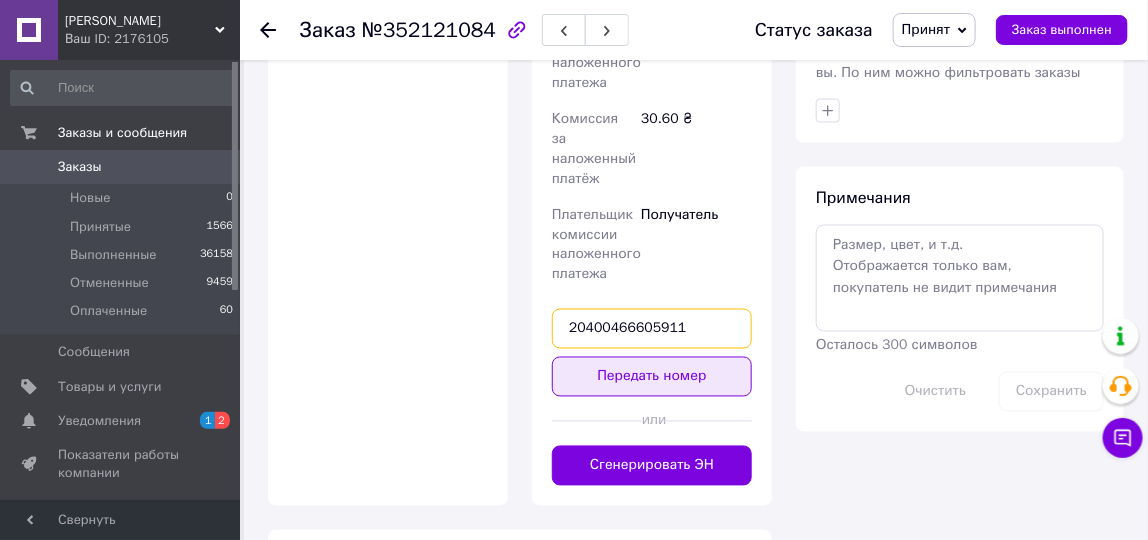 type on "20400466605911" 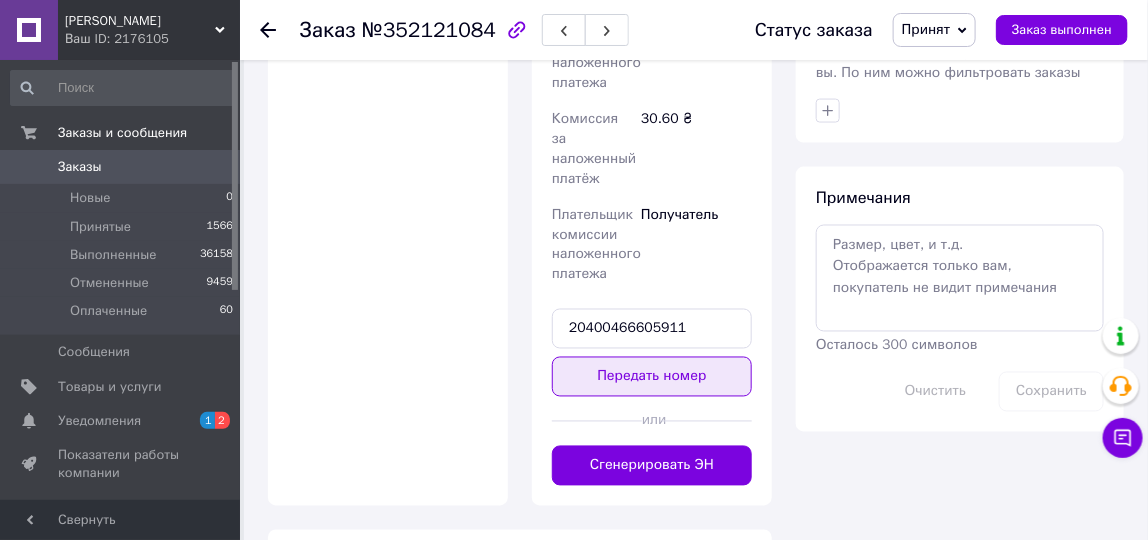 click on "Передать номер" at bounding box center (652, 377) 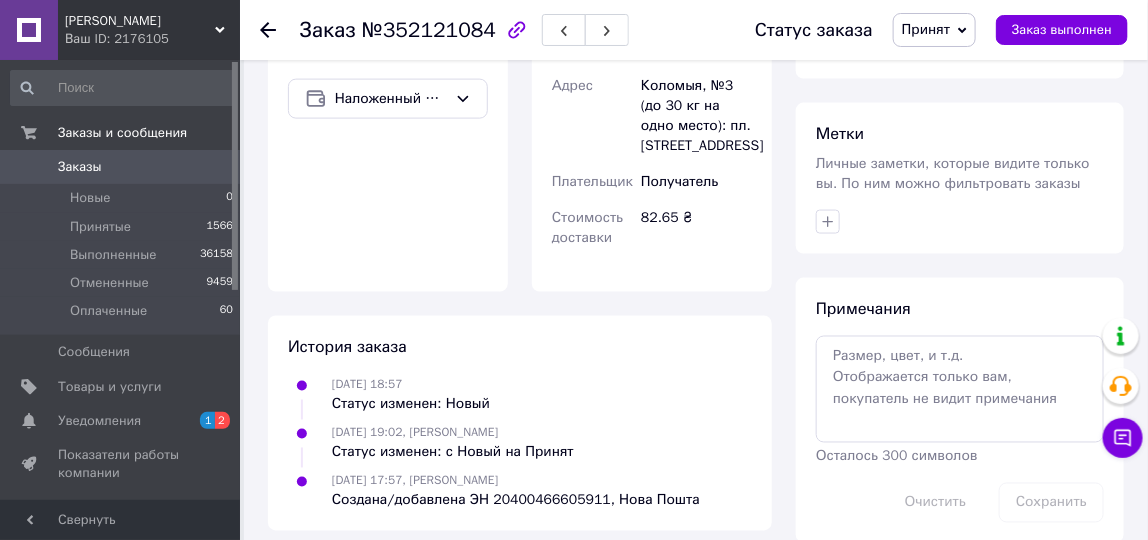 scroll, scrollTop: 833, scrollLeft: 0, axis: vertical 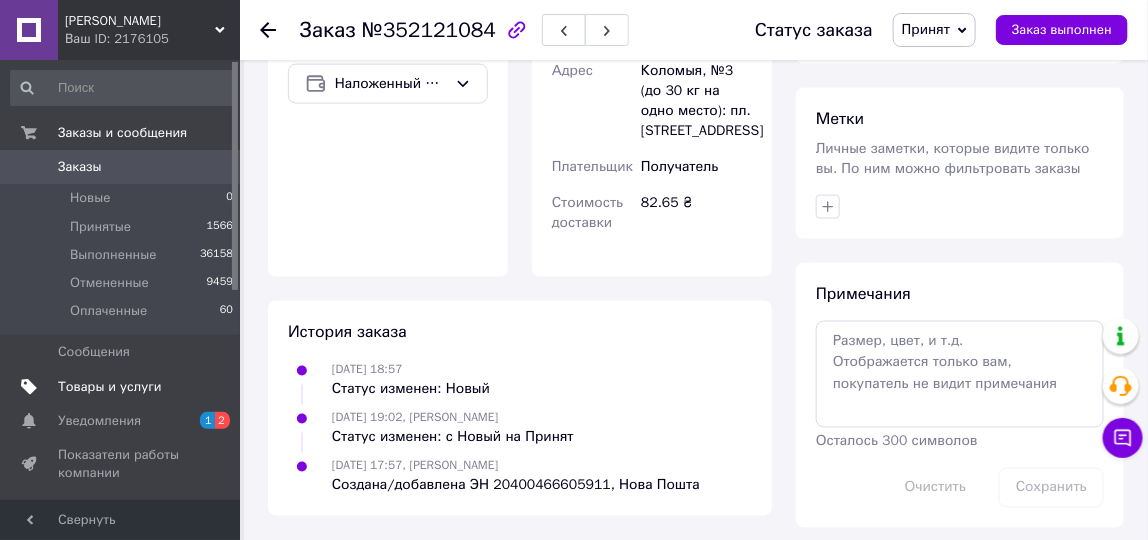 click on "Товары и услуги" at bounding box center [110, 387] 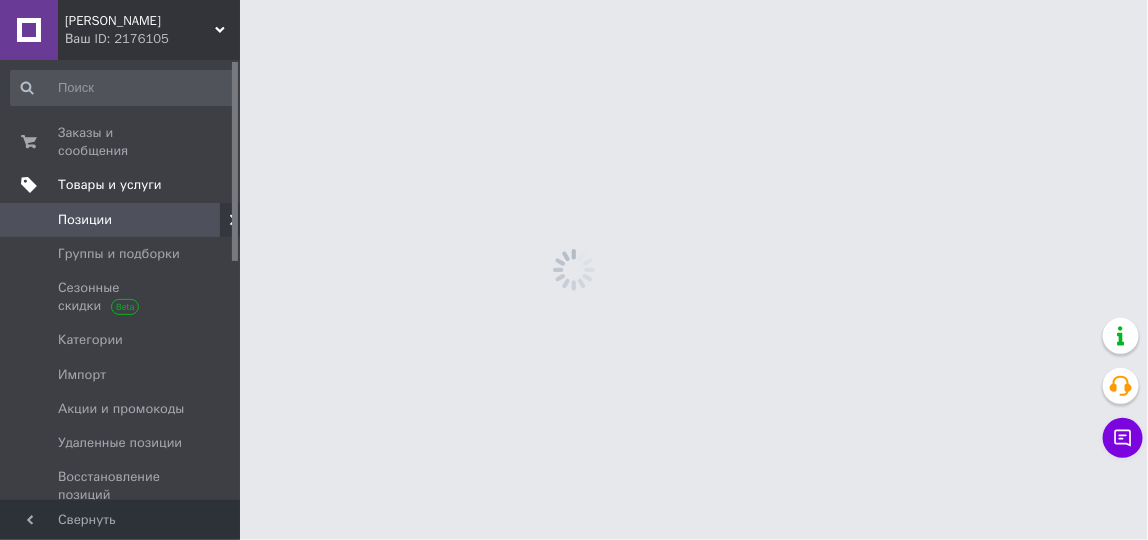 scroll, scrollTop: 0, scrollLeft: 0, axis: both 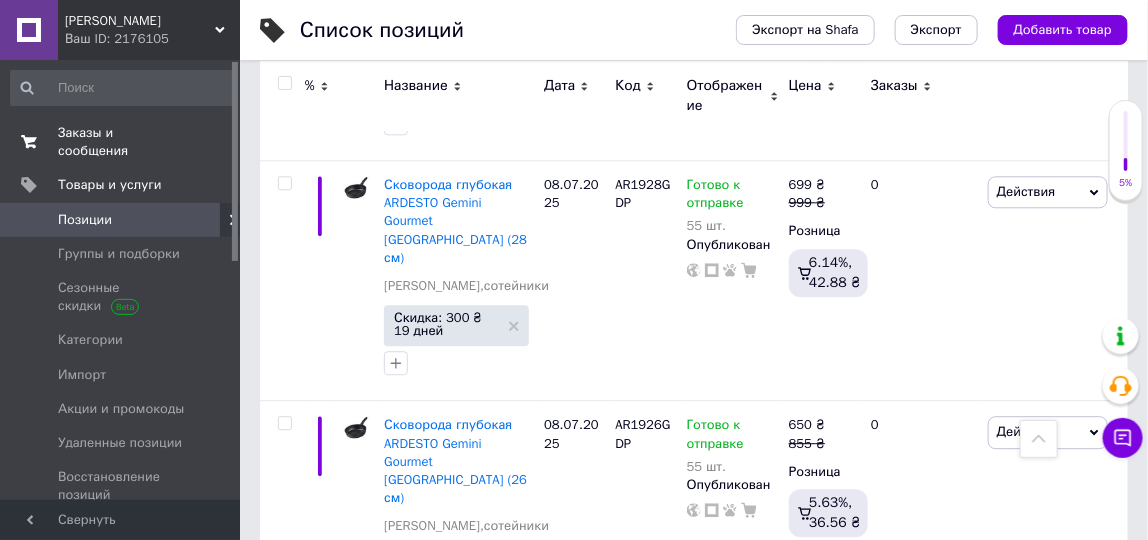 click on "Заказы и сообщения" at bounding box center (121, 142) 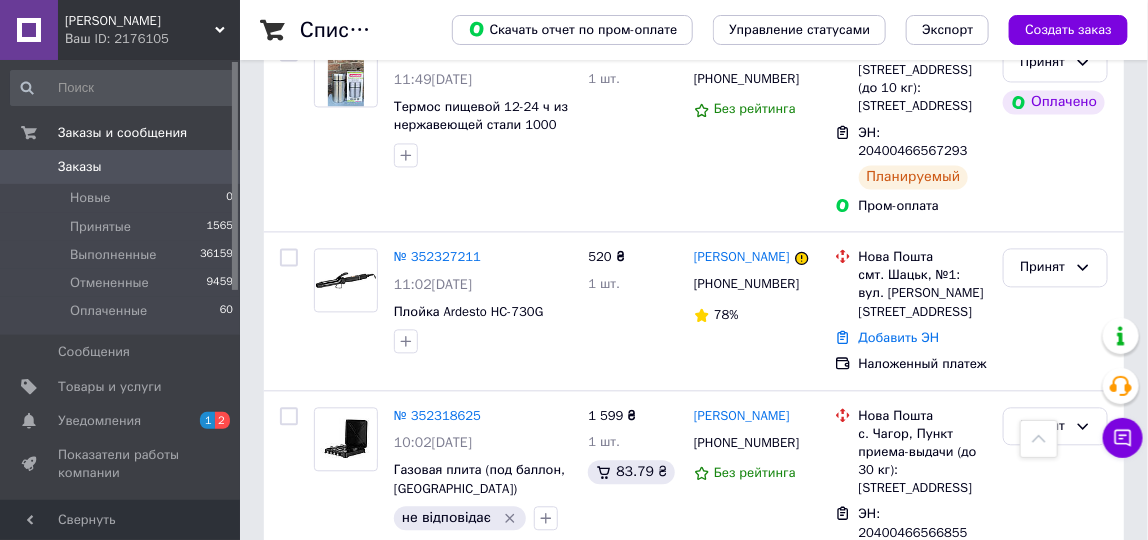 scroll, scrollTop: 1250, scrollLeft: 0, axis: vertical 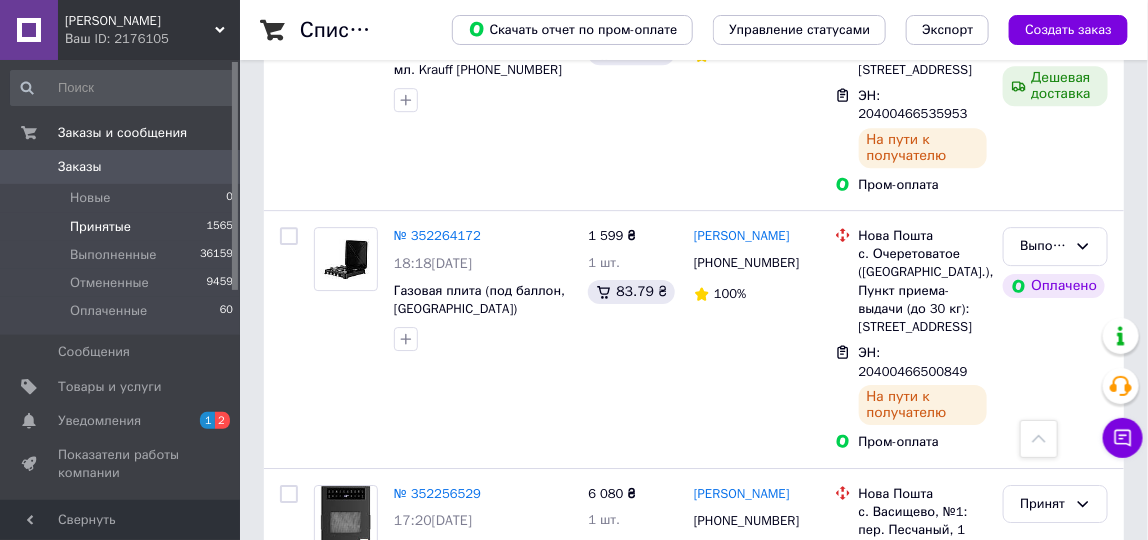 click on "Принятые" at bounding box center (100, 227) 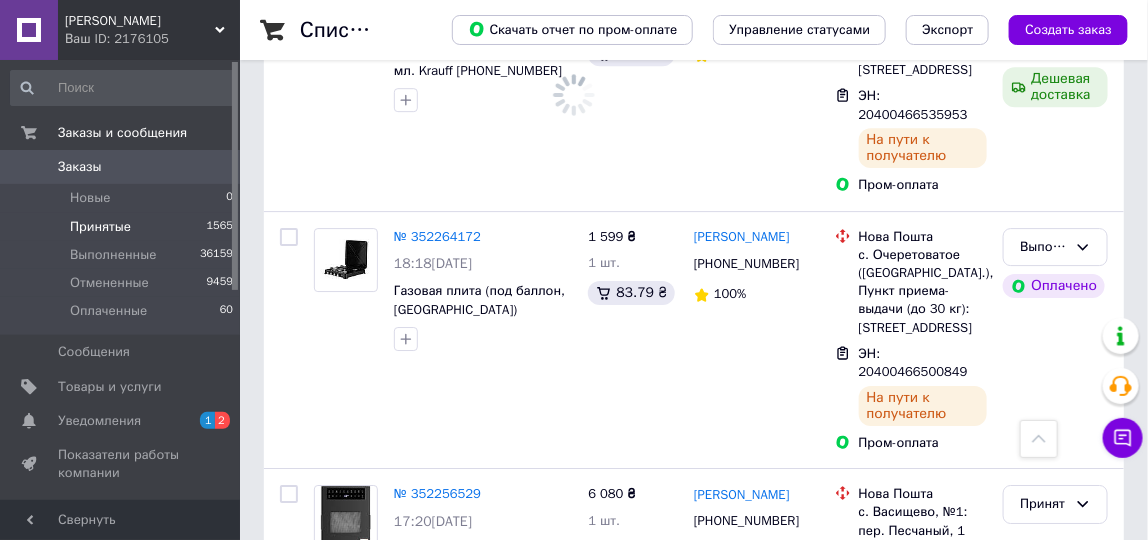 scroll, scrollTop: 0, scrollLeft: 0, axis: both 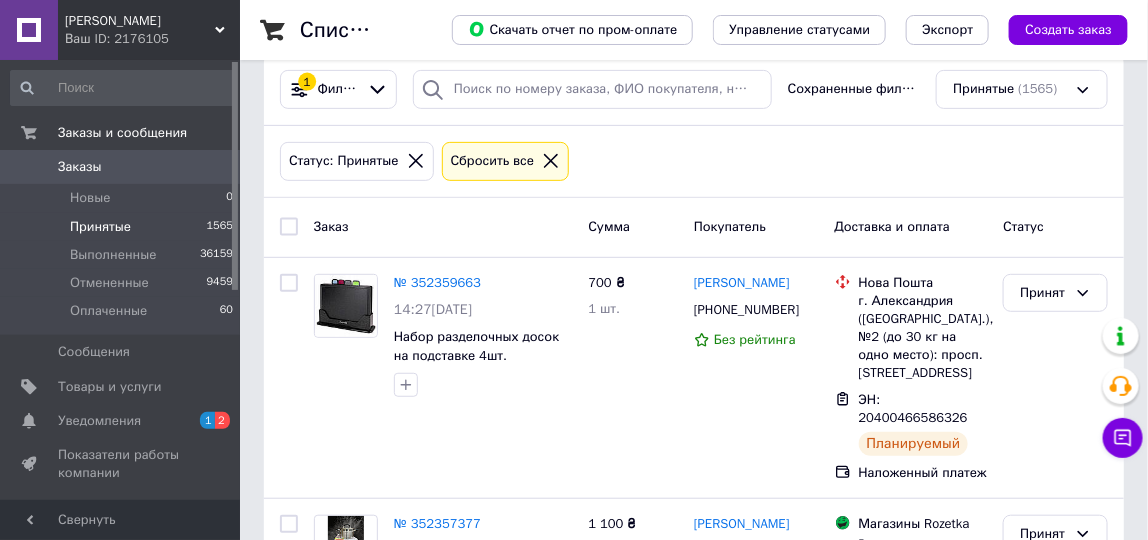 click on "Заказы" at bounding box center (80, 167) 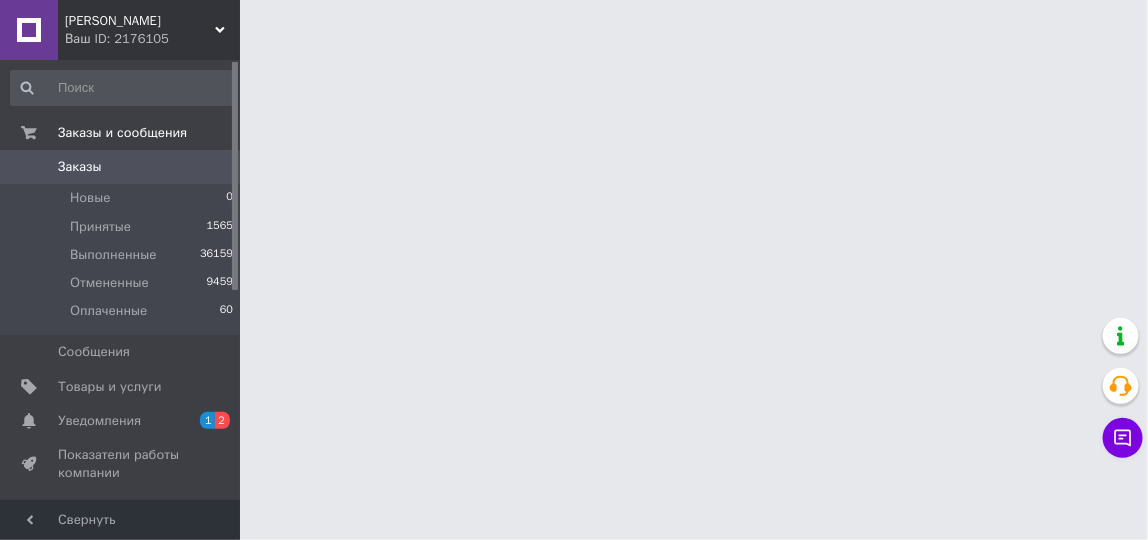 scroll, scrollTop: 0, scrollLeft: 0, axis: both 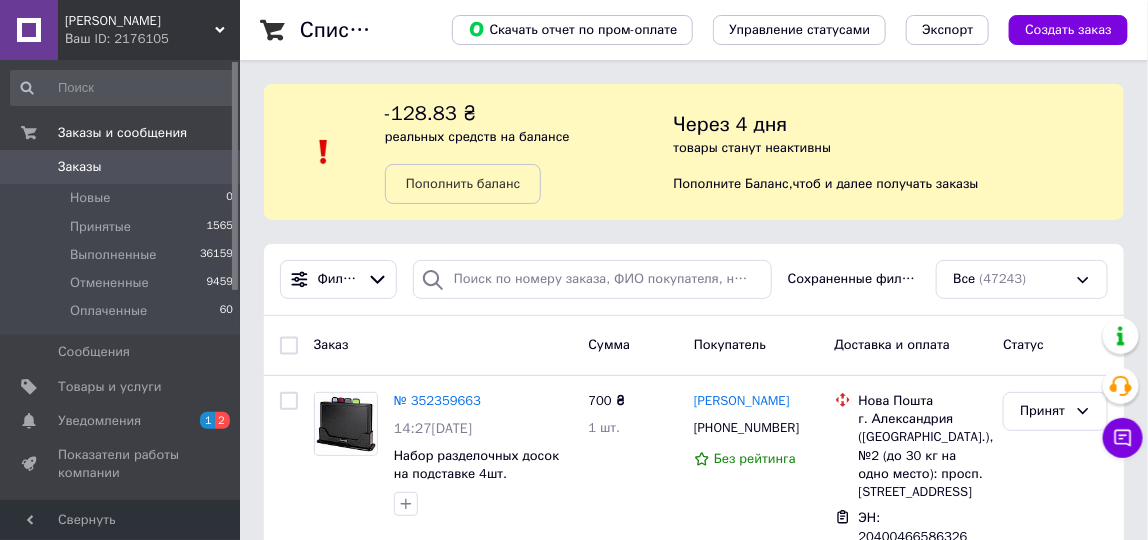 click on "Заказы" at bounding box center [80, 167] 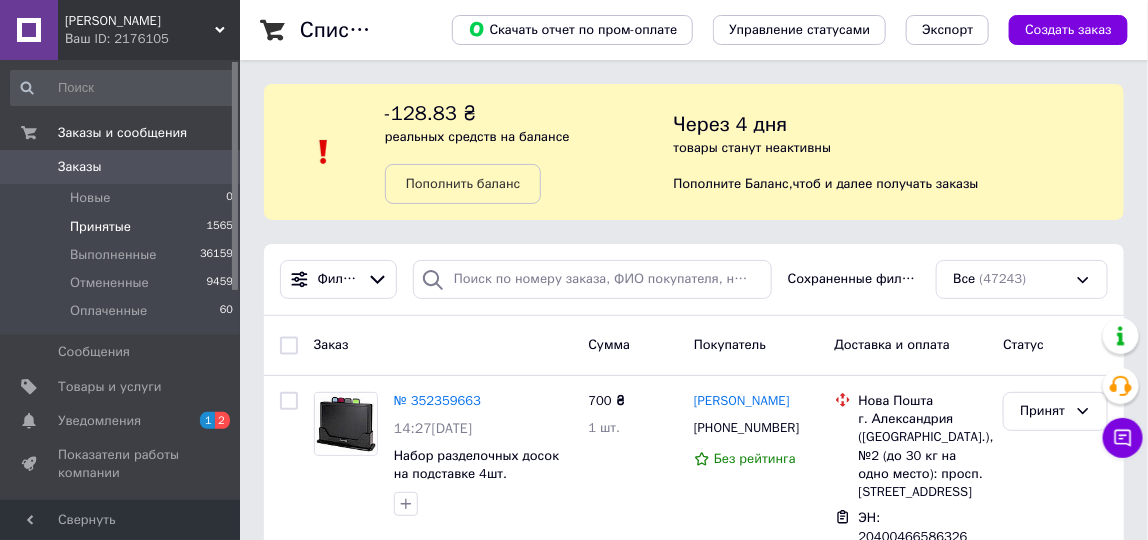 click on "Принятые" at bounding box center [100, 227] 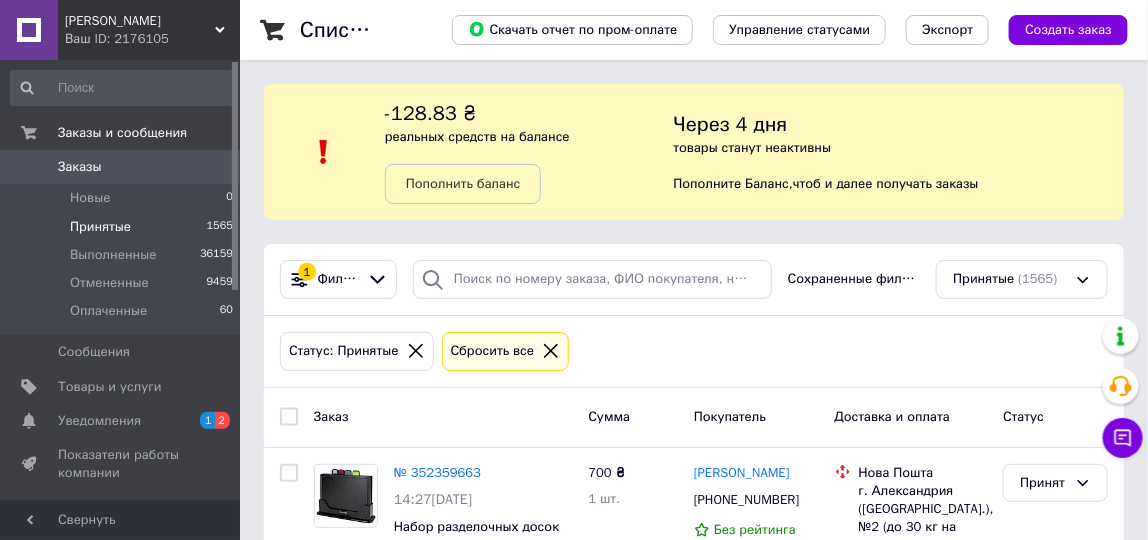 click on "Заказы" at bounding box center [121, 167] 